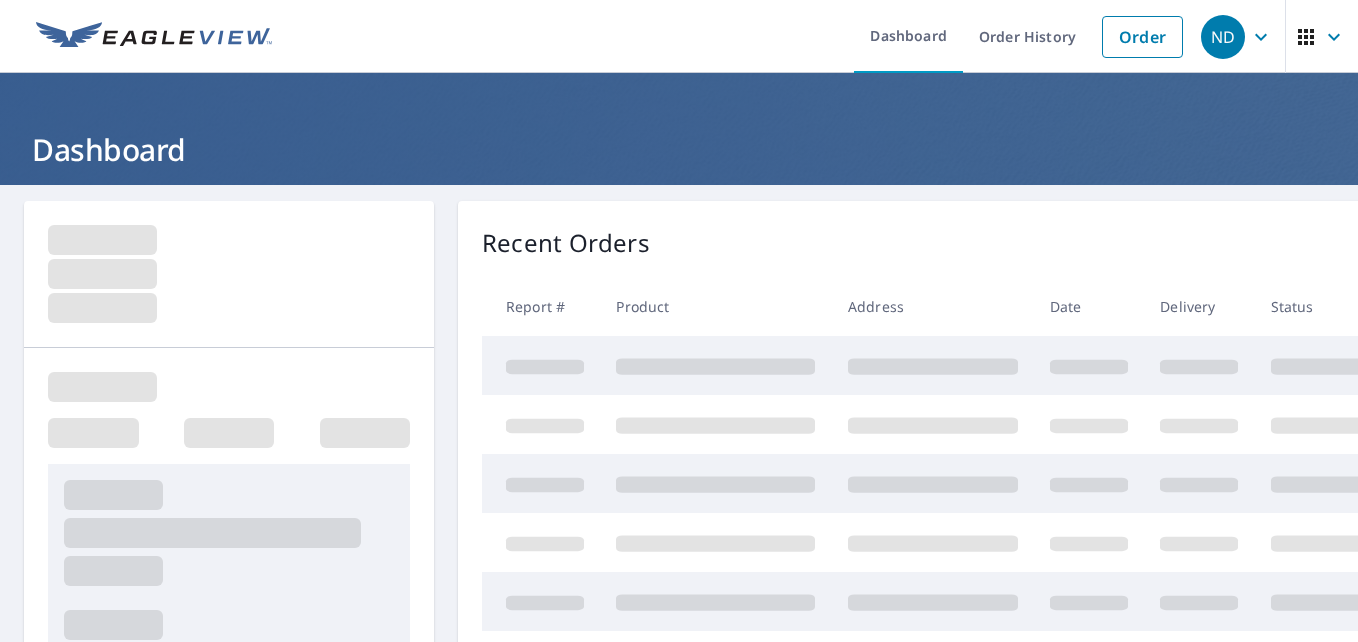 scroll, scrollTop: 0, scrollLeft: 0, axis: both 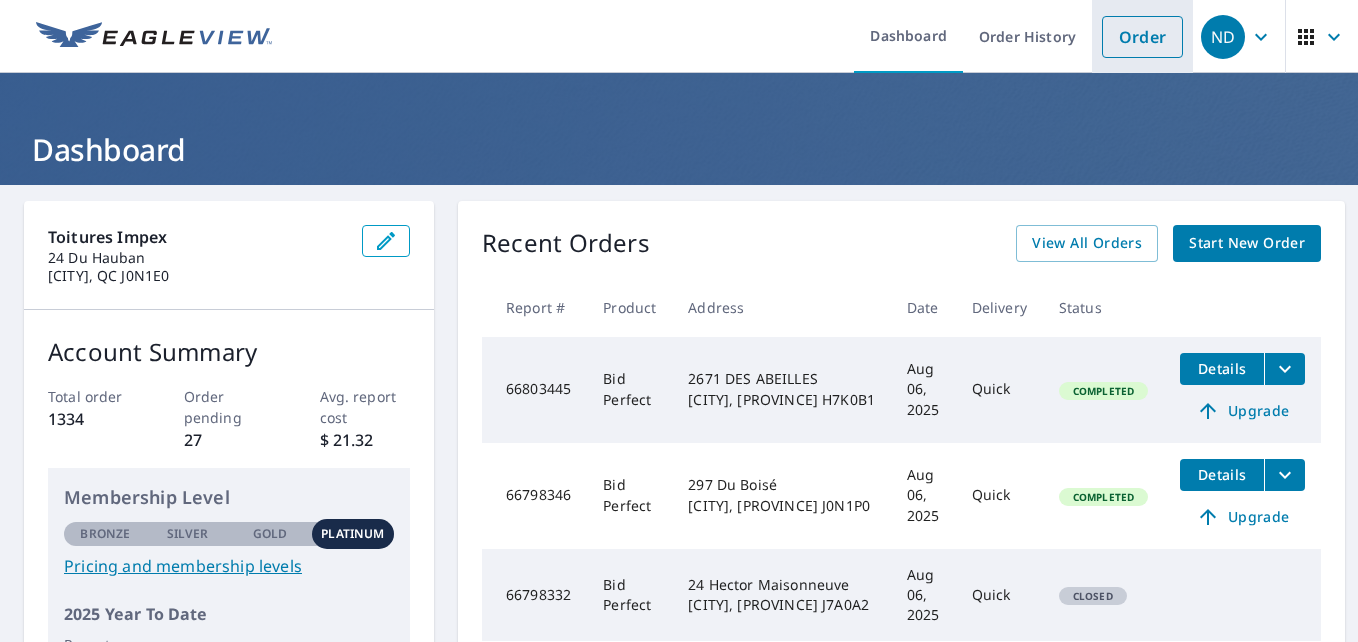 click on "Order" at bounding box center (1142, 37) 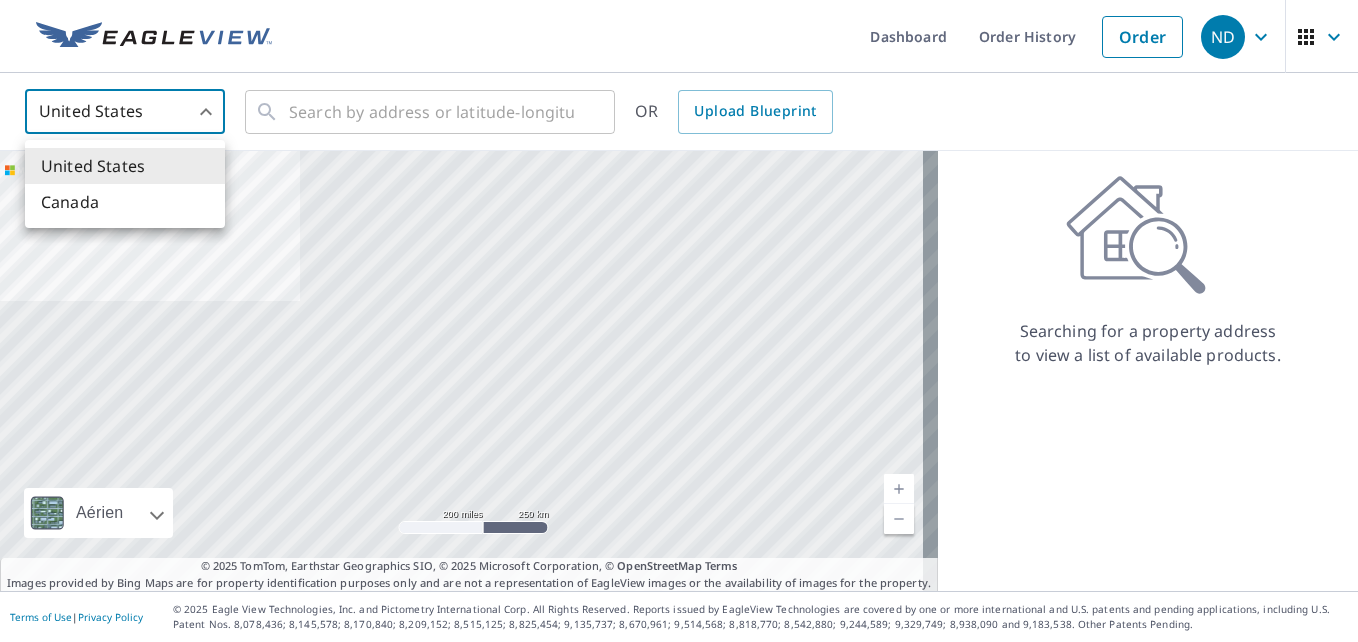 click on "ND ND
Dashboard Order History Order ND United States US ​ ​ OR Upload Blueprint Aérien Route Carte routière standard Aérien Vue détaillée du dessus Libellés Libellés 200 miles 250 km © 2025 TomTom, Earthstar Geographics  SIO, © 2025 Microsoft Corporation Terms © 2025 TomTom, Earthstar Geographics SIO, © 2025 Microsoft Corporation, ©   OpenStreetMap   Terms Images provided by Bing Maps are for property identification purposes only and are not a representation of EagleView images or the availability of images for the property. Searching for a property address to view a list of available products. Terms of Use  |  Privacy Policy © 2025 Eagle View Technologies, Inc. and Pictometry International Corp. All Rights Reserved. Reports issued by EagleView Technologies are covered by   one or more international and U.S. patents and pending applications, including U.S. Patent Nos. 8,078,436; 8,145,578; 8,170,840; 8,209,152;
United States" at bounding box center (679, 321) 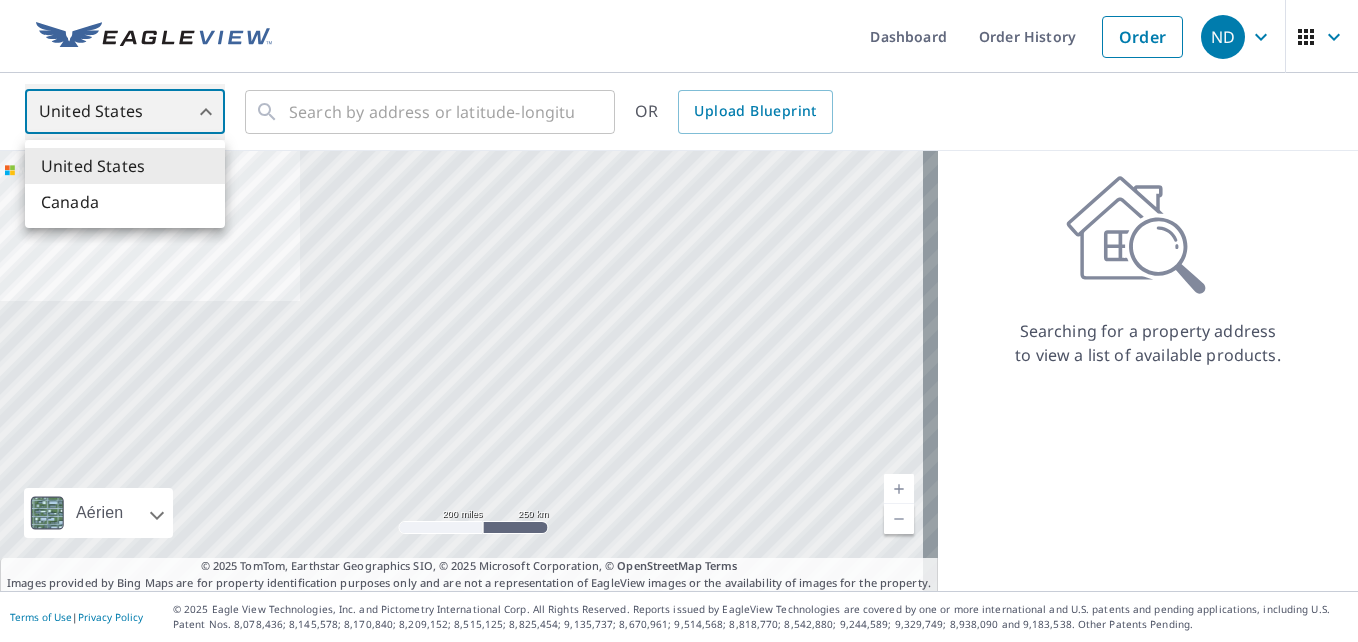 type on "CA" 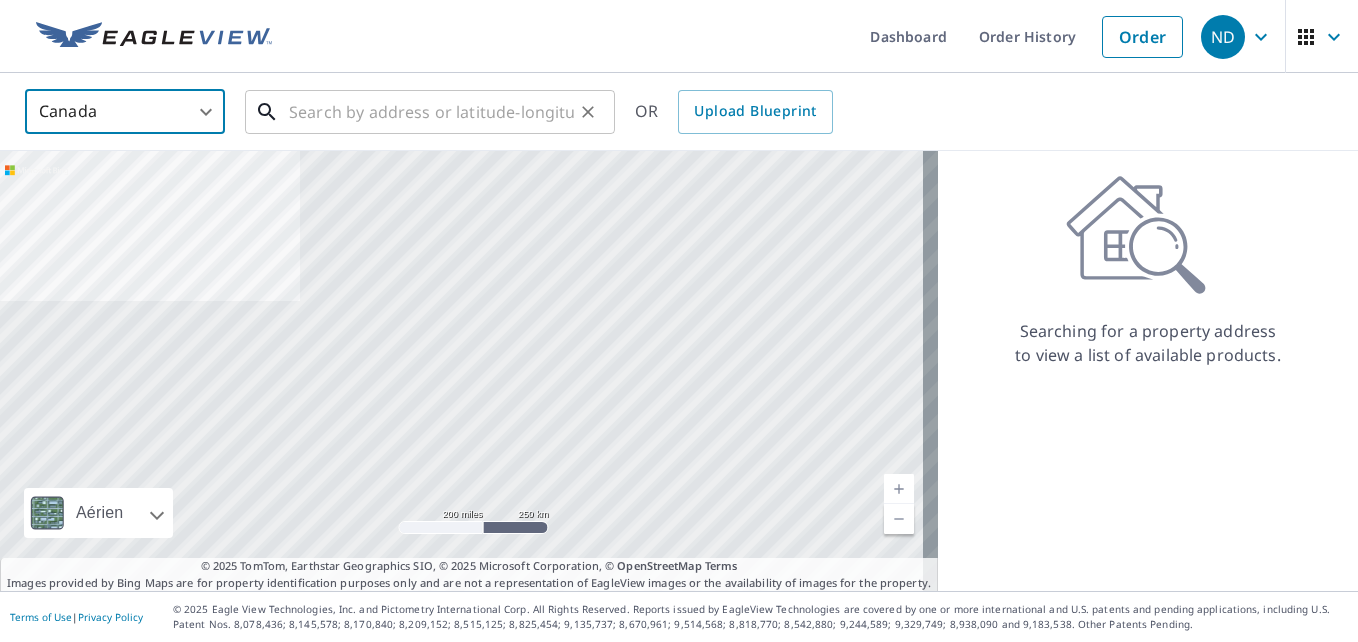 click at bounding box center (431, 112) 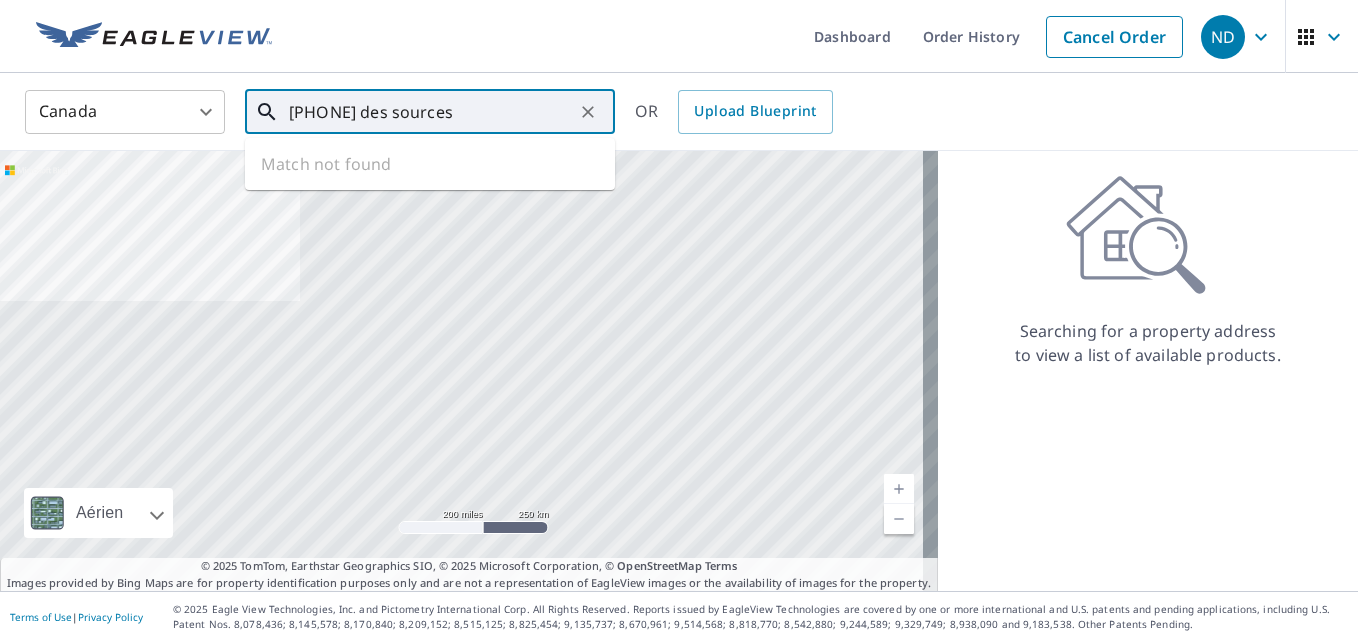 drag, startPoint x: 385, startPoint y: 111, endPoint x: 327, endPoint y: 113, distance: 58.034473 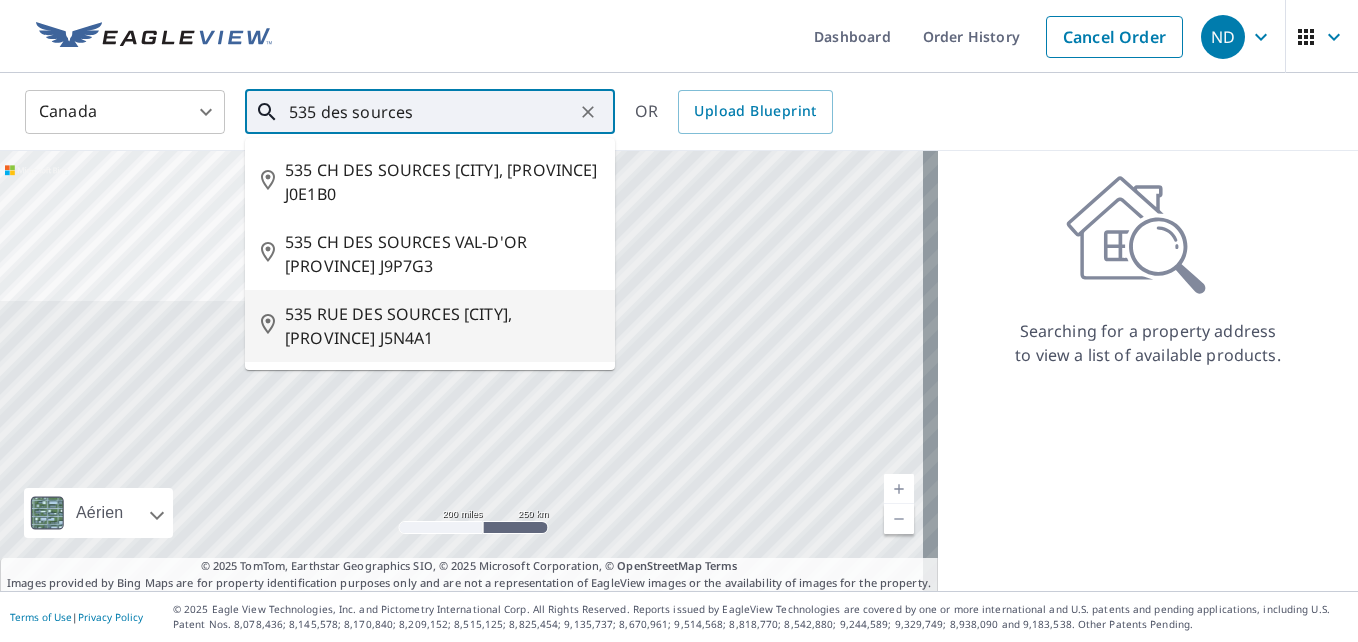 click on "535 RUE DES SOURCES [CITY], [PROVINCE] J5N4A1" at bounding box center [442, 326] 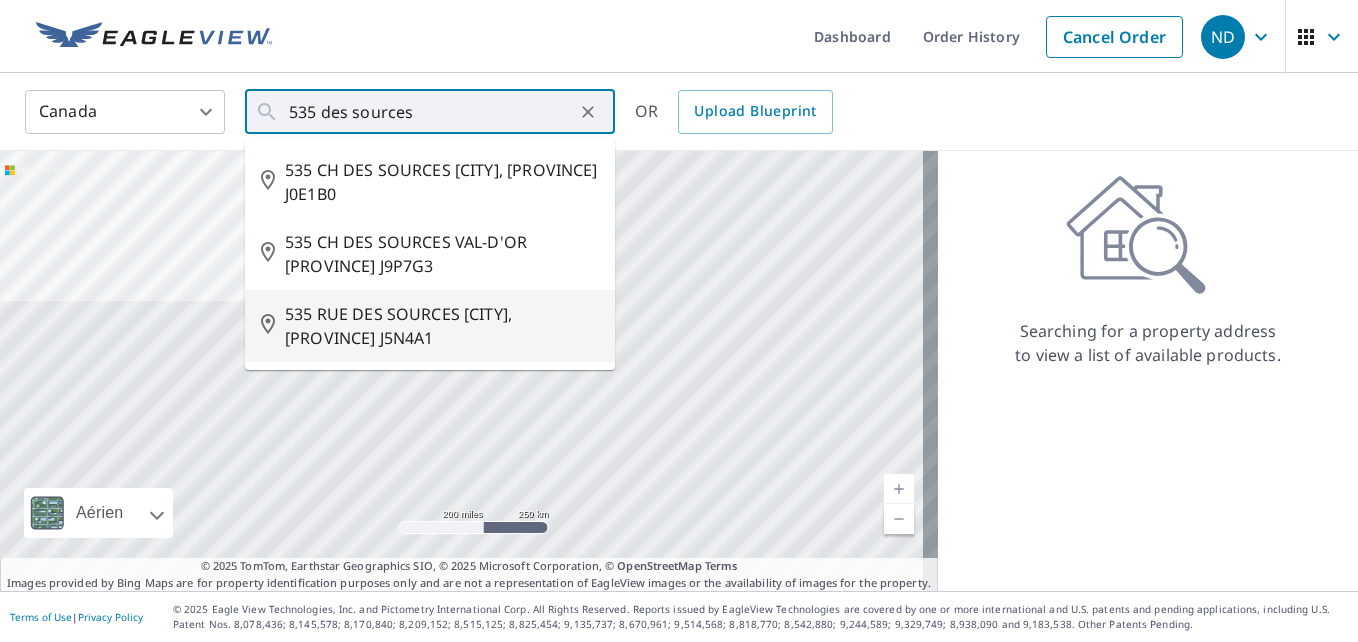 type on "535 RUE DES SOURCES [CITY], [PROVINCE] J5N4A1" 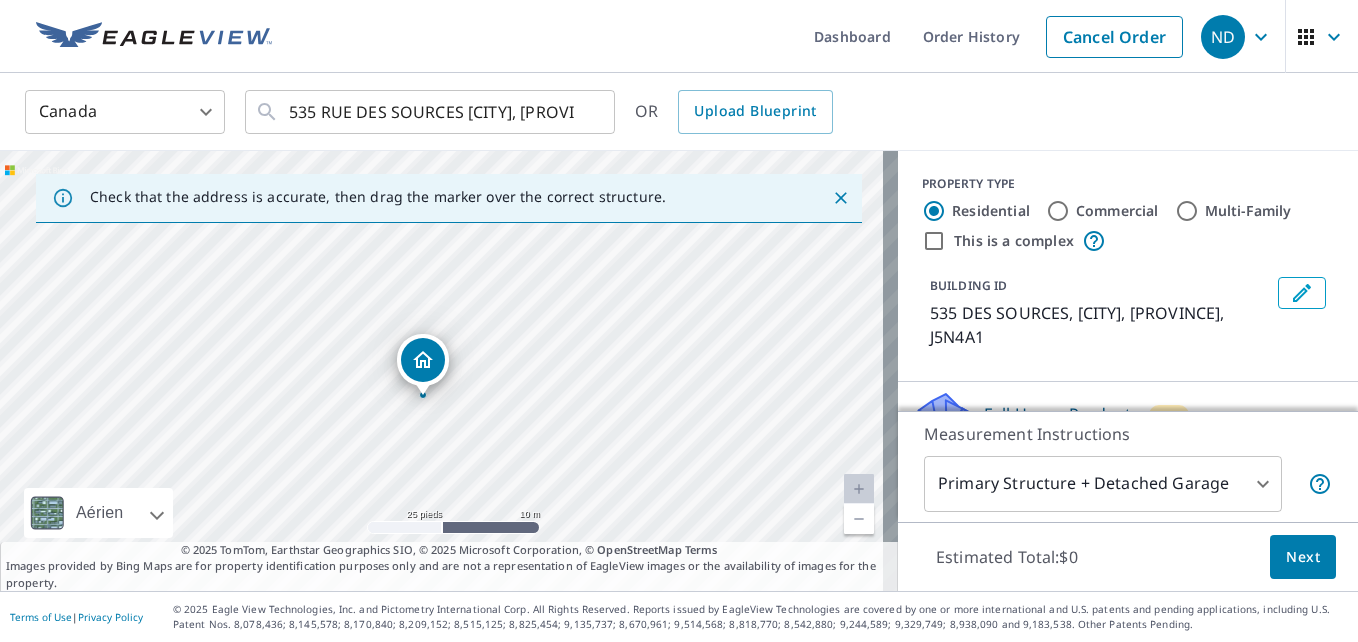 drag, startPoint x: 421, startPoint y: 443, endPoint x: 381, endPoint y: 494, distance: 64.815125 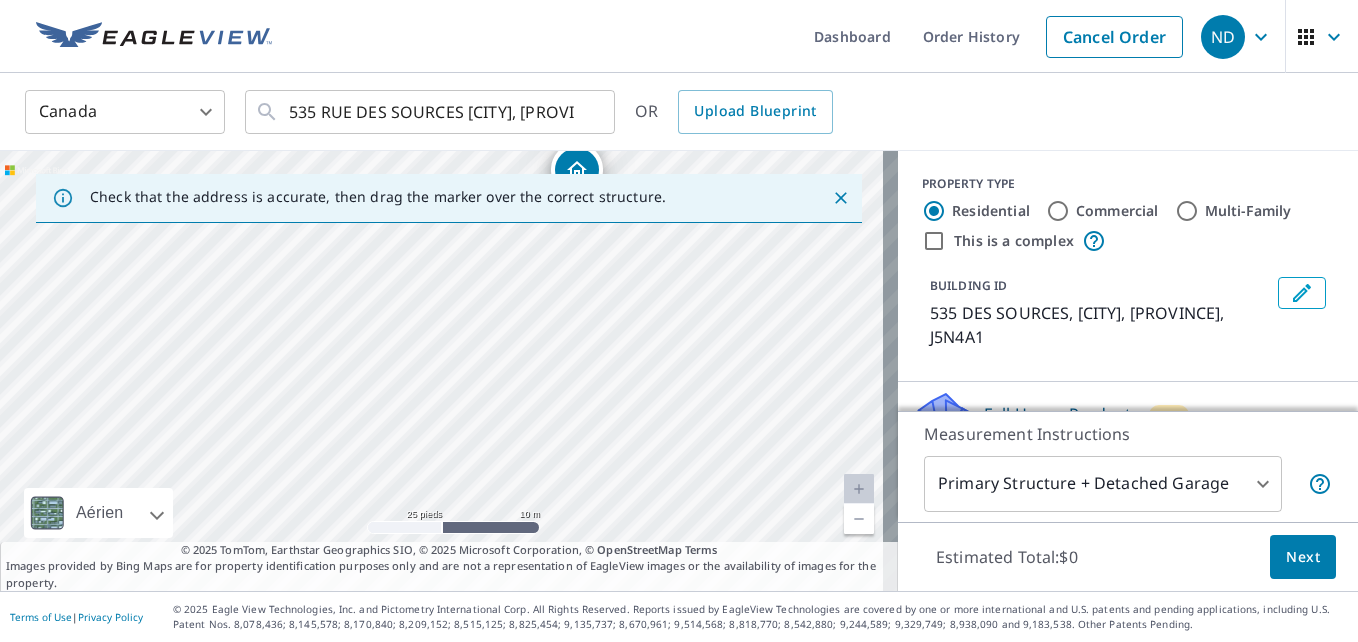 drag, startPoint x: 413, startPoint y: 432, endPoint x: 523, endPoint y: 338, distance: 144.69278 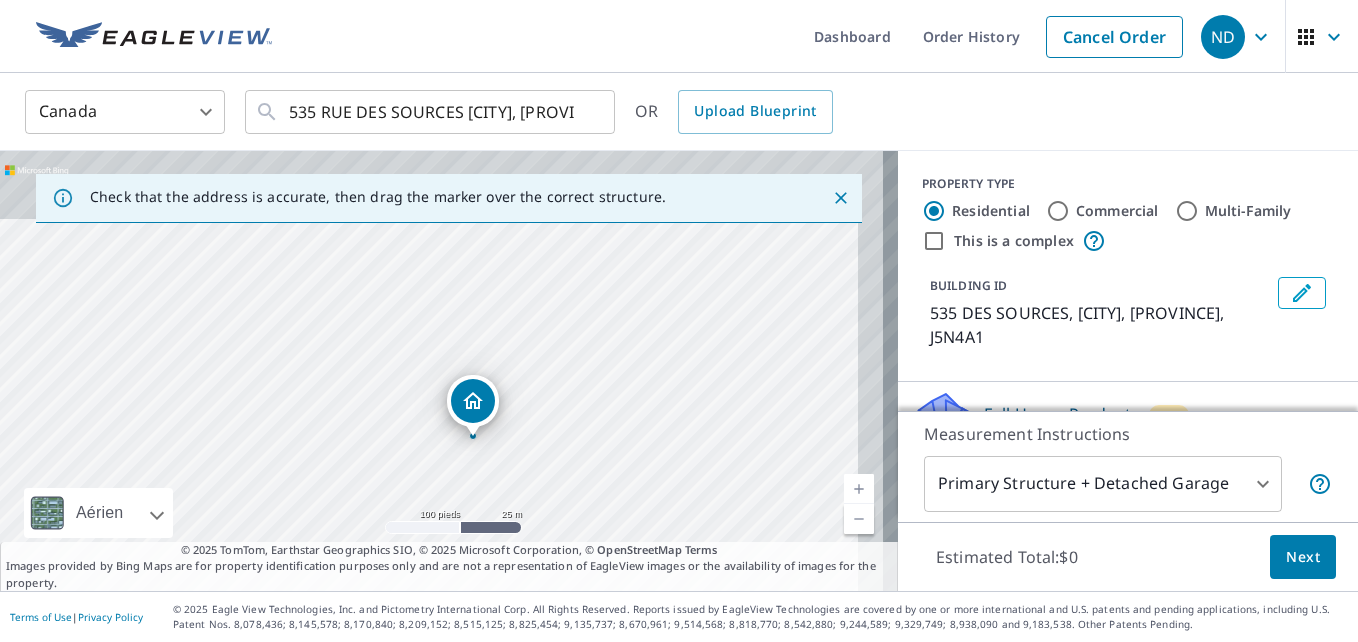 drag, startPoint x: 572, startPoint y: 308, endPoint x: 521, endPoint y: 416, distance: 119.43617 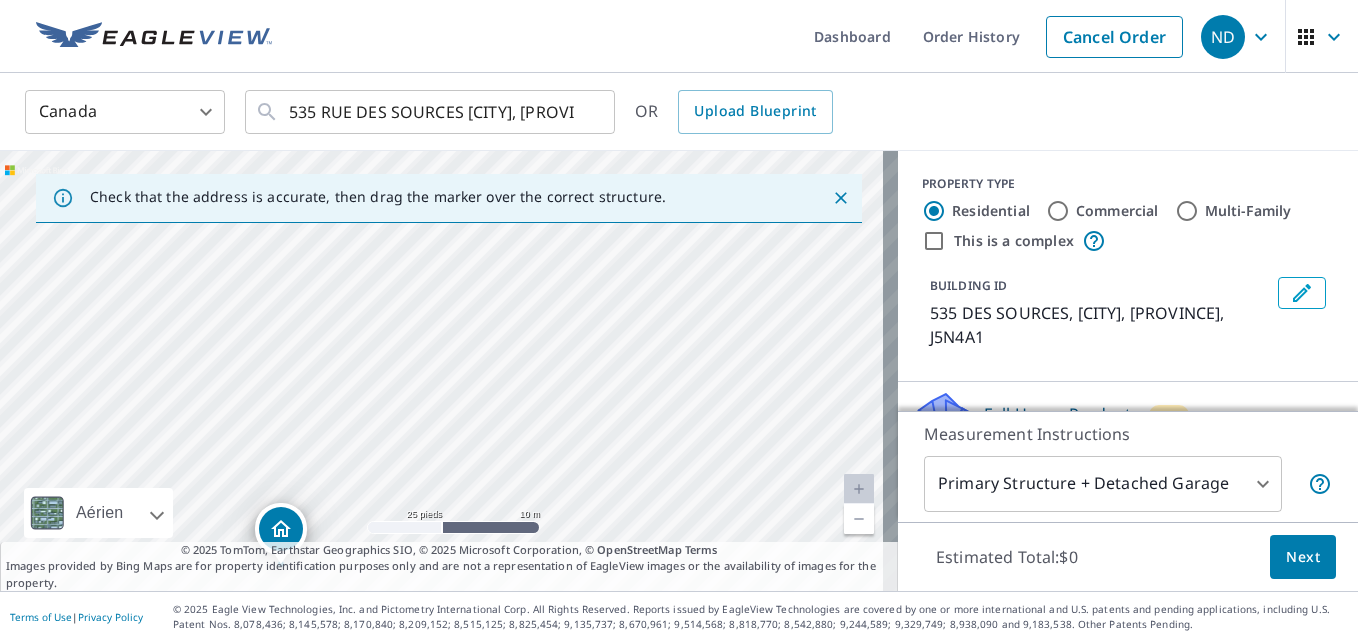 click on "535 DES SOURCES [CITY], [PROVINCE] J5N4A1" at bounding box center [449, 371] 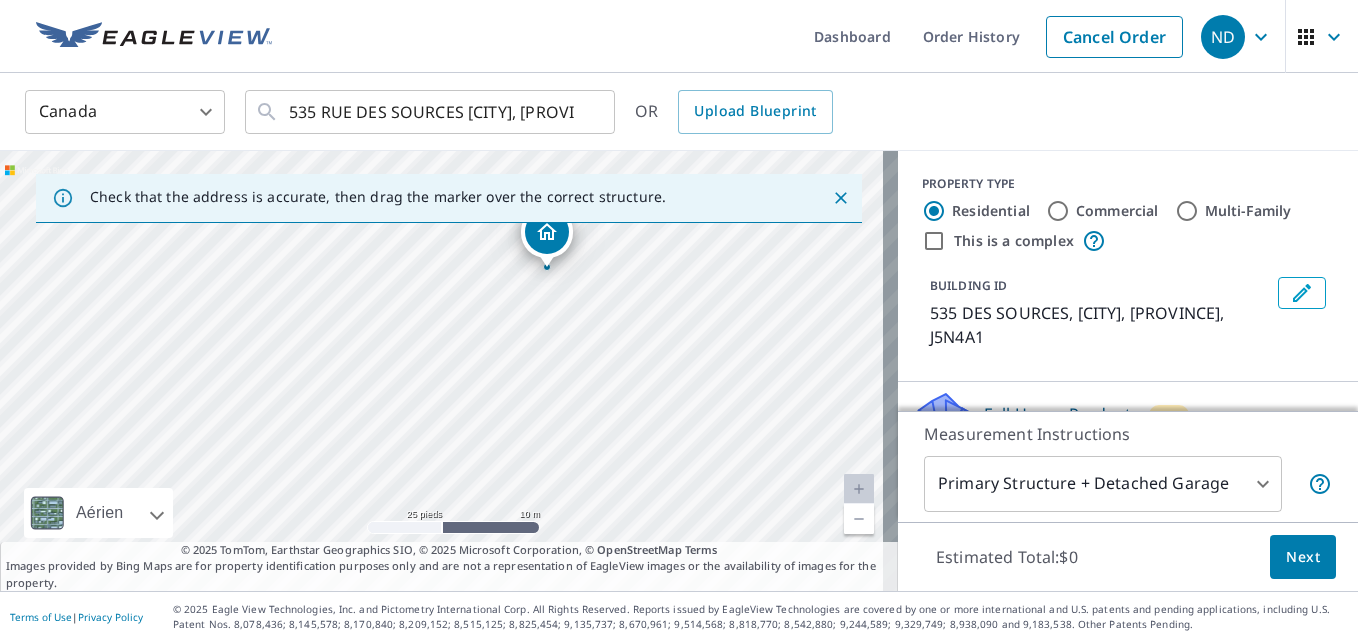 drag, startPoint x: 434, startPoint y: 327, endPoint x: 563, endPoint y: 200, distance: 181.02486 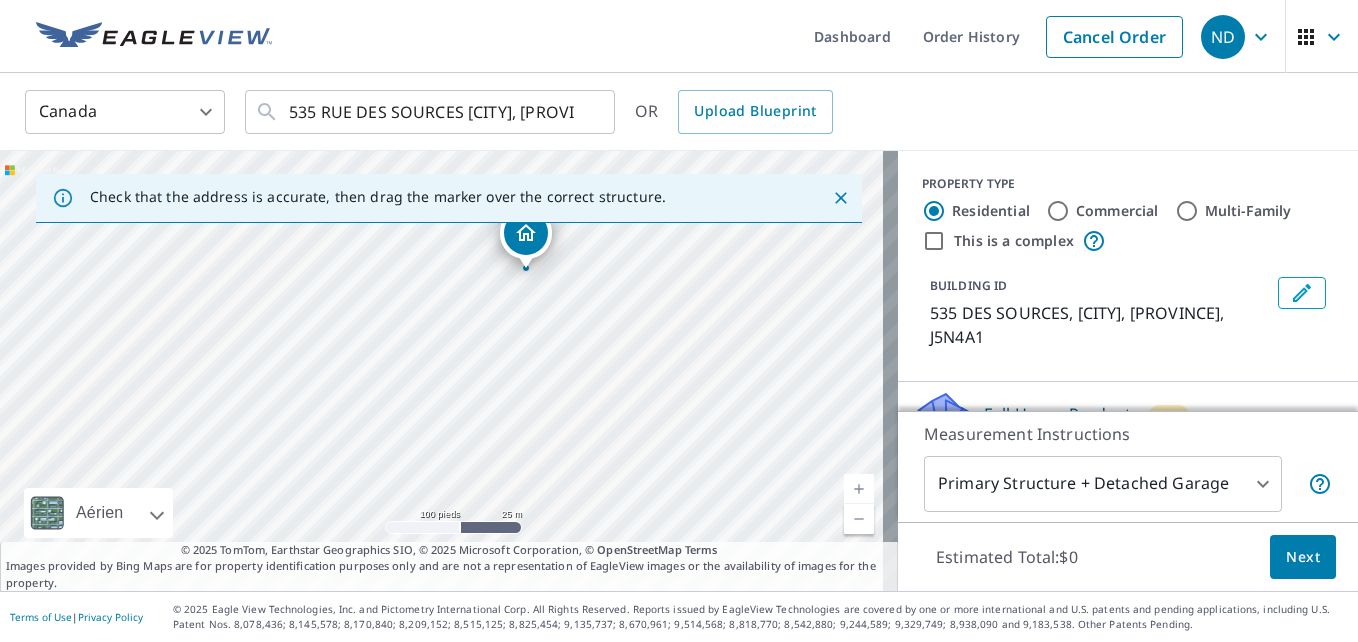 click on "535 DES SOURCES [CITY], [PROVINCE] J5N4A1" at bounding box center (449, 371) 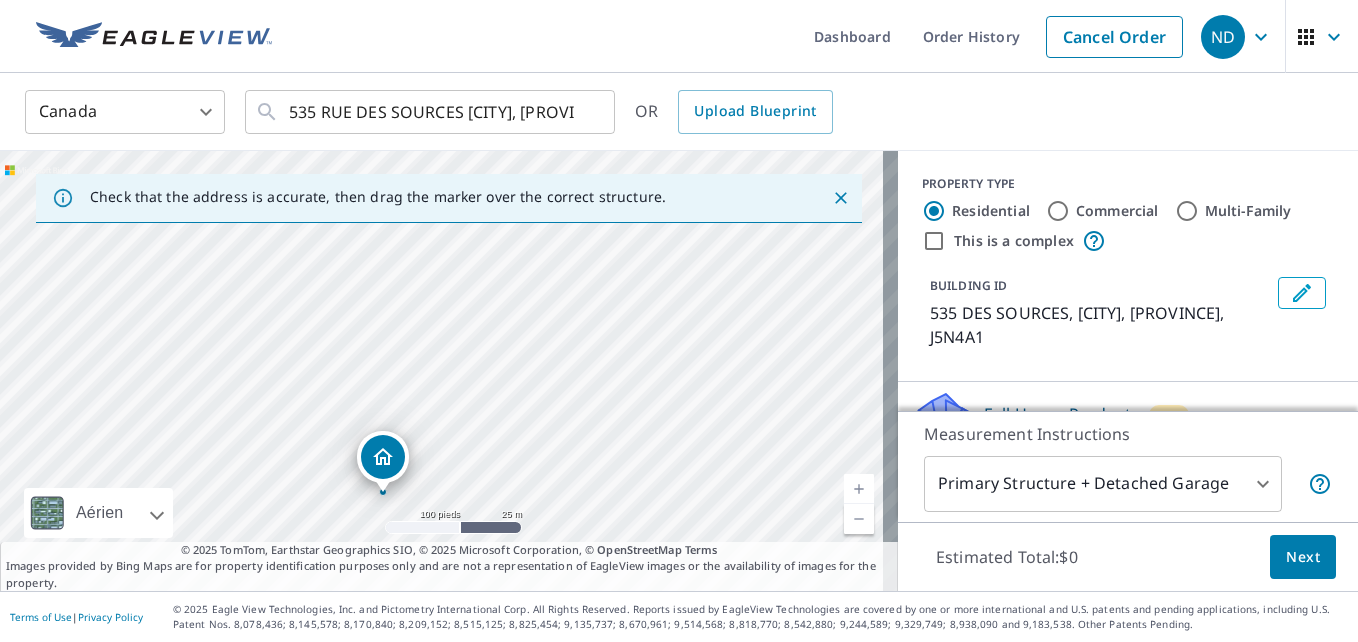 click on "535 DES SOURCES [CITY], [PROVINCE] J5N4A1" at bounding box center [449, 371] 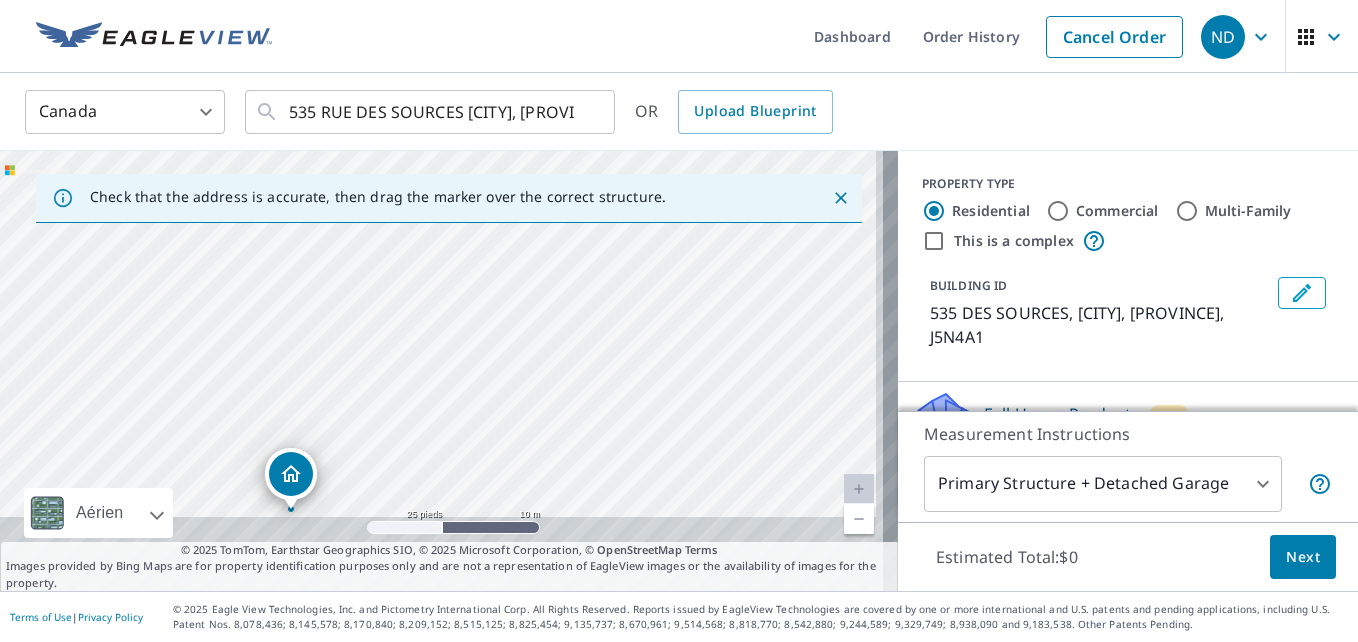 drag, startPoint x: 397, startPoint y: 401, endPoint x: 391, endPoint y: 295, distance: 106.16968 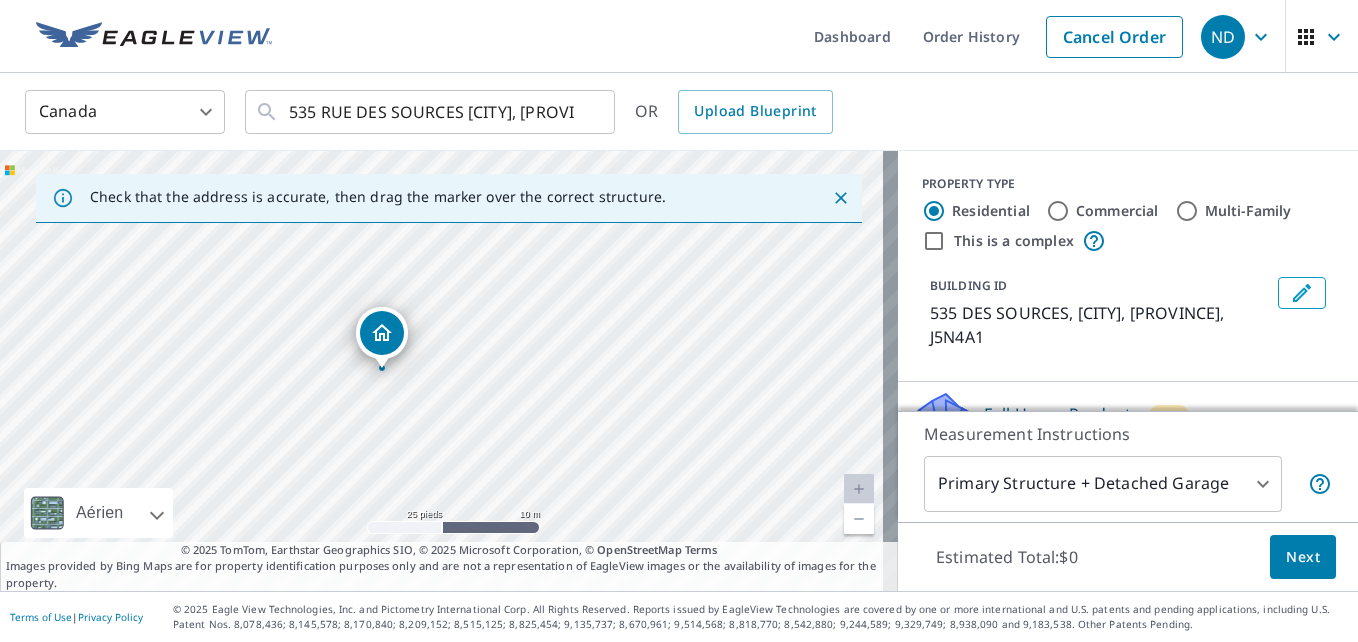 drag, startPoint x: 286, startPoint y: 471, endPoint x: 378, endPoint y: 336, distance: 163.36769 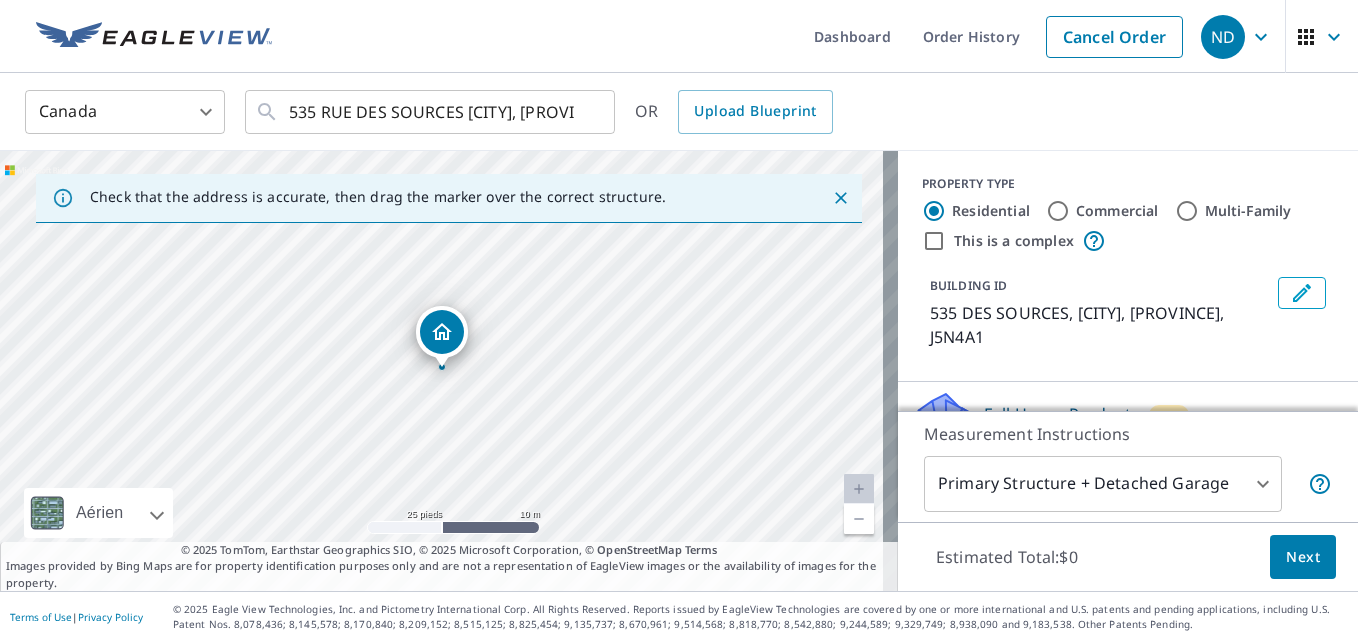 click on "535 DES SOURCES [CITY], [PROVINCE] J5N4A1" at bounding box center [449, 371] 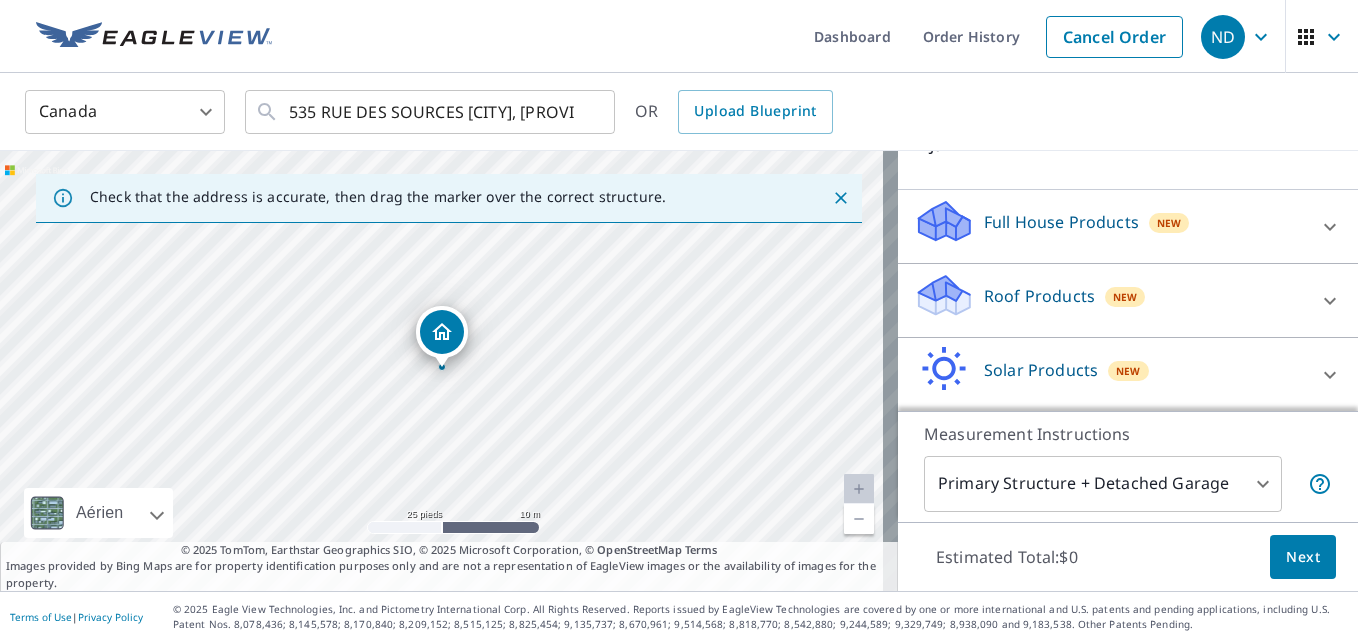 scroll, scrollTop: 200, scrollLeft: 0, axis: vertical 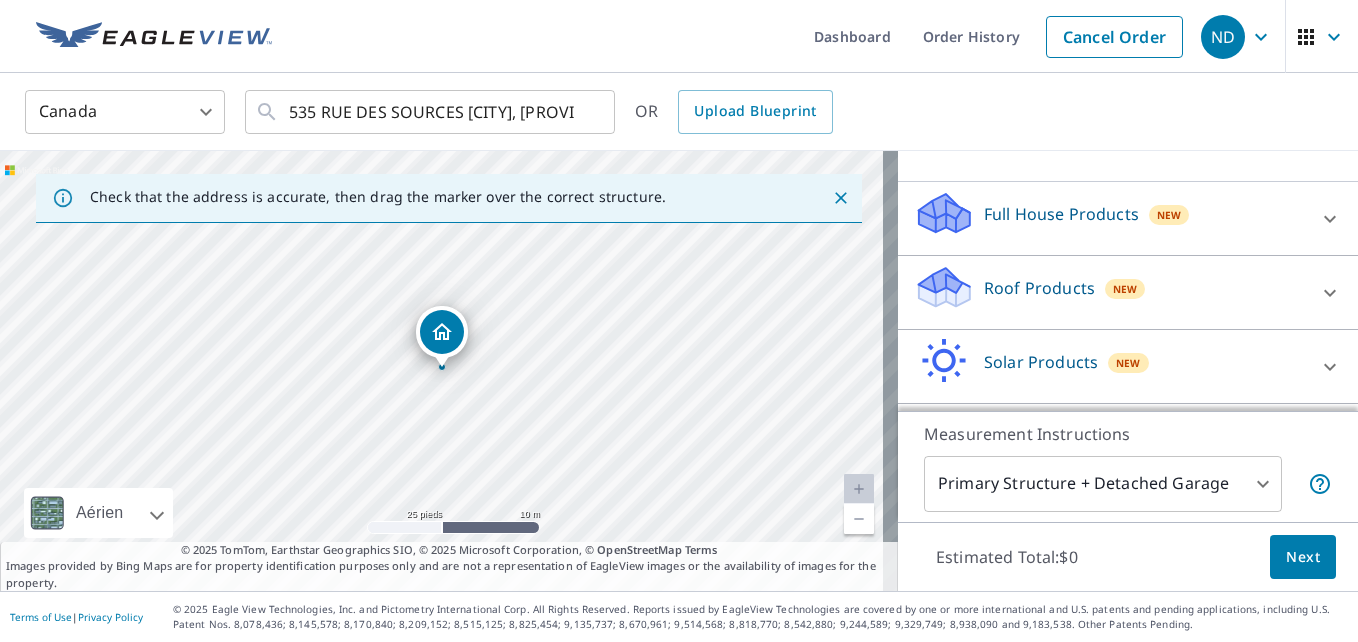 click on "Roof Products" at bounding box center [1039, 288] 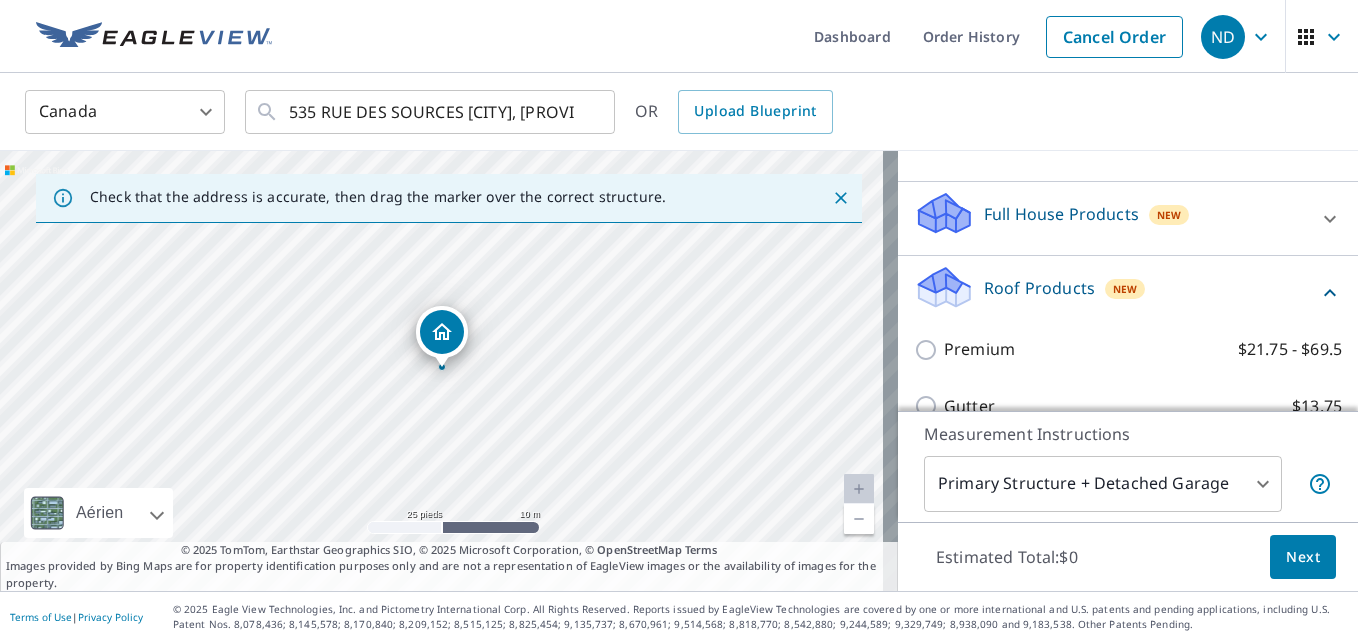 scroll, scrollTop: 300, scrollLeft: 0, axis: vertical 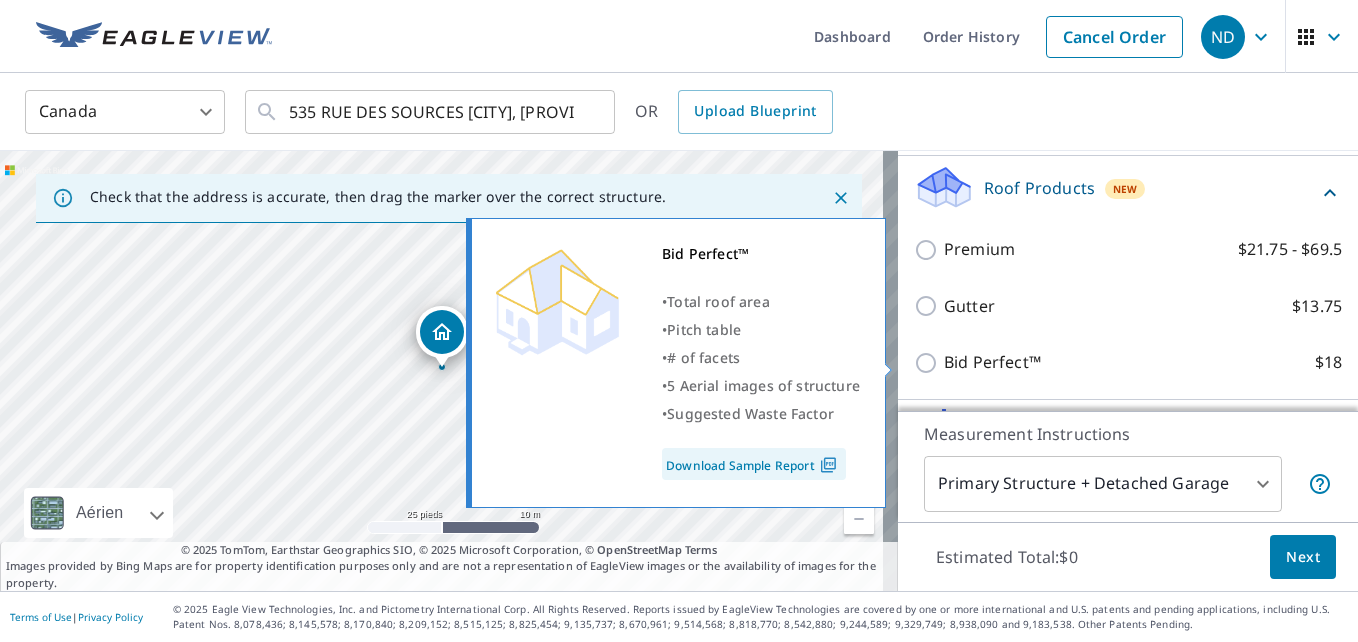 click on "Bid Perfect™ $18" at bounding box center (929, 363) 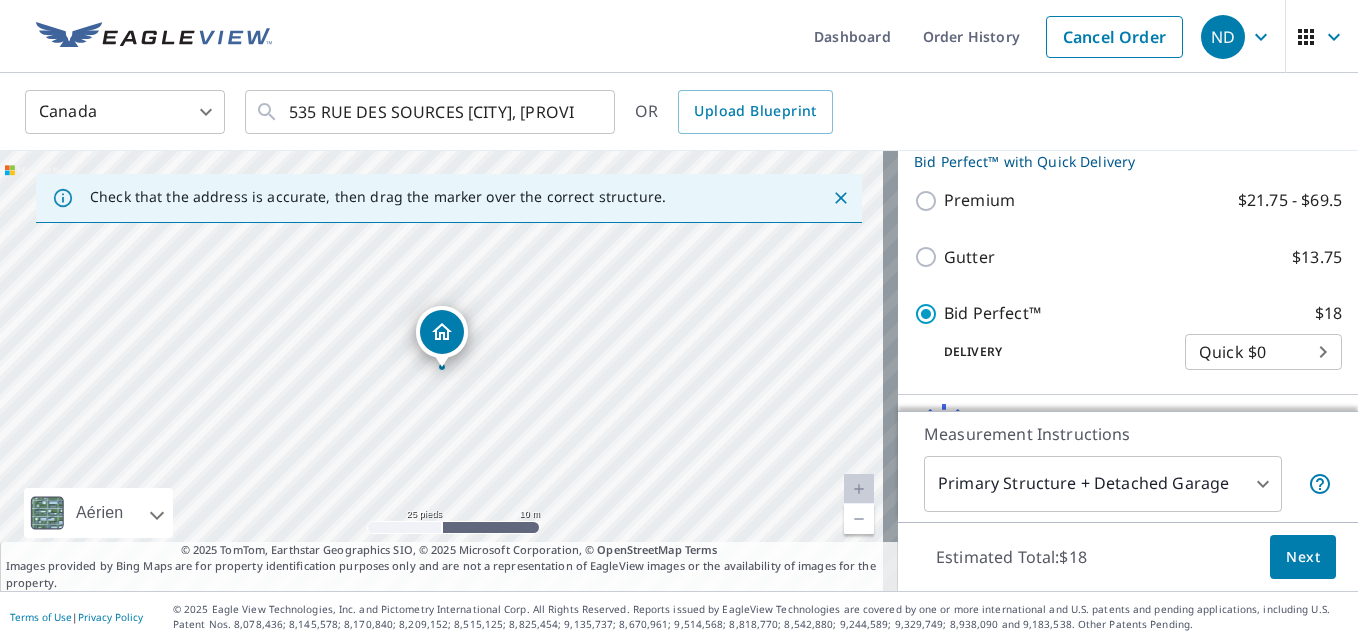 scroll, scrollTop: 500, scrollLeft: 0, axis: vertical 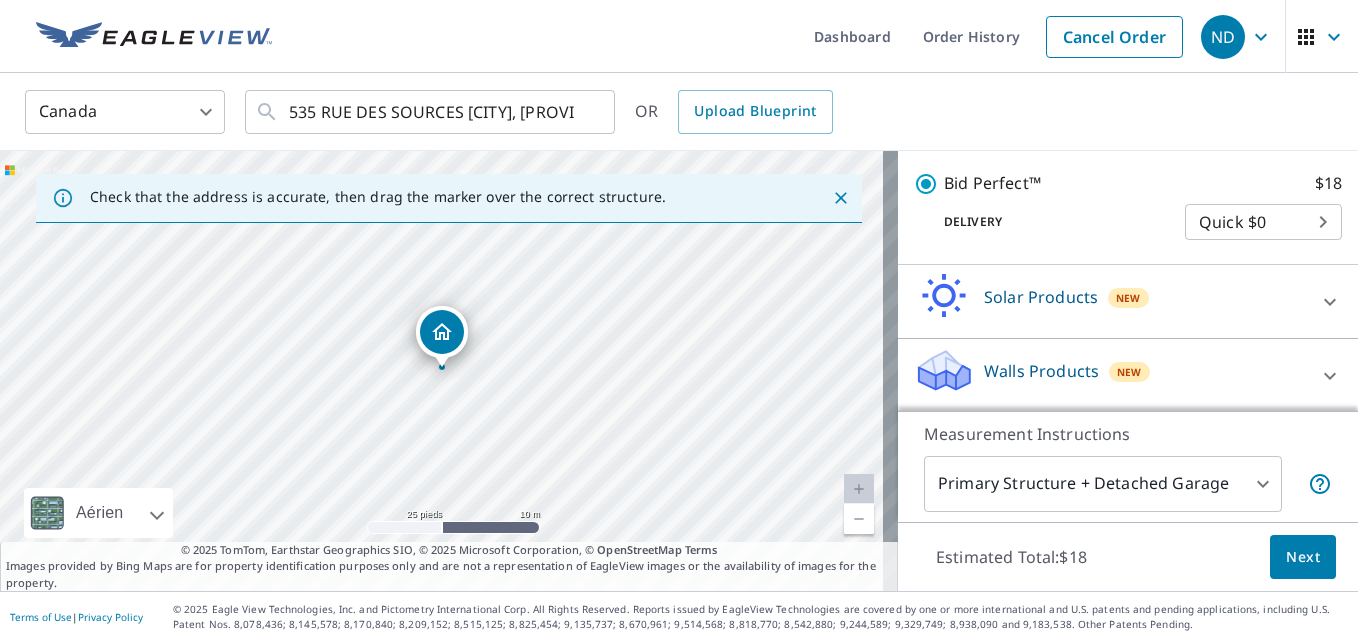 click on "Next" at bounding box center [1303, 557] 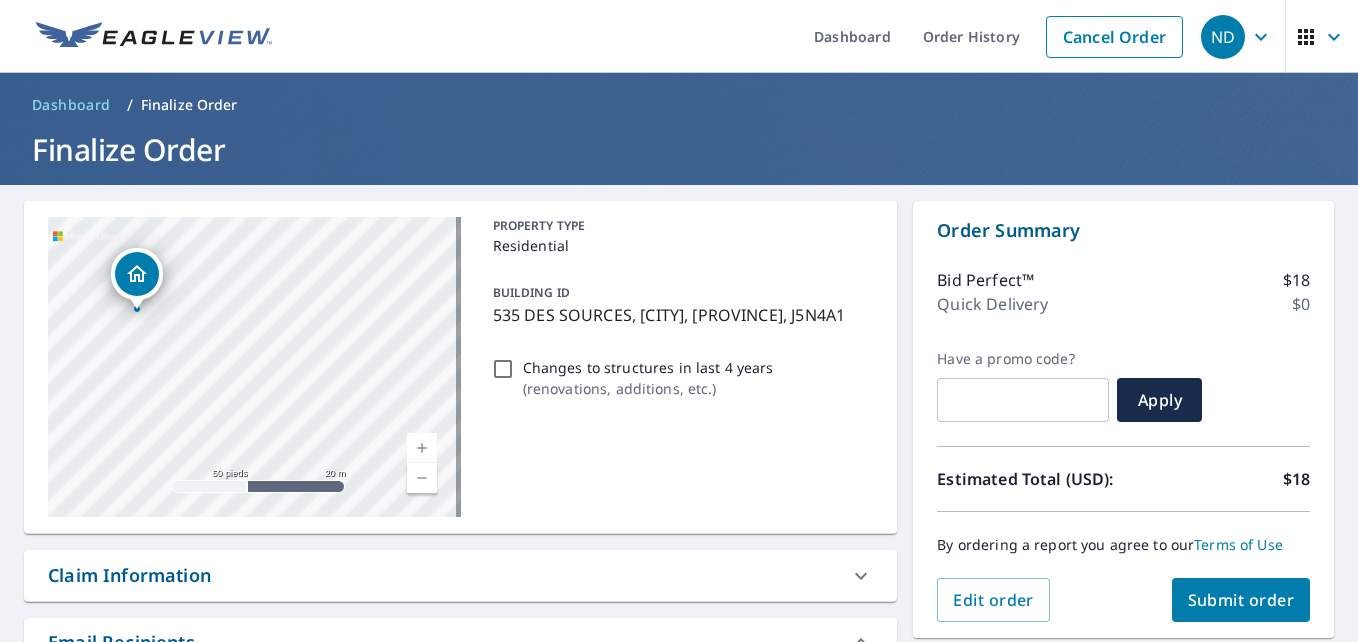 drag, startPoint x: 362, startPoint y: 382, endPoint x: 437, endPoint y: 330, distance: 91.26335 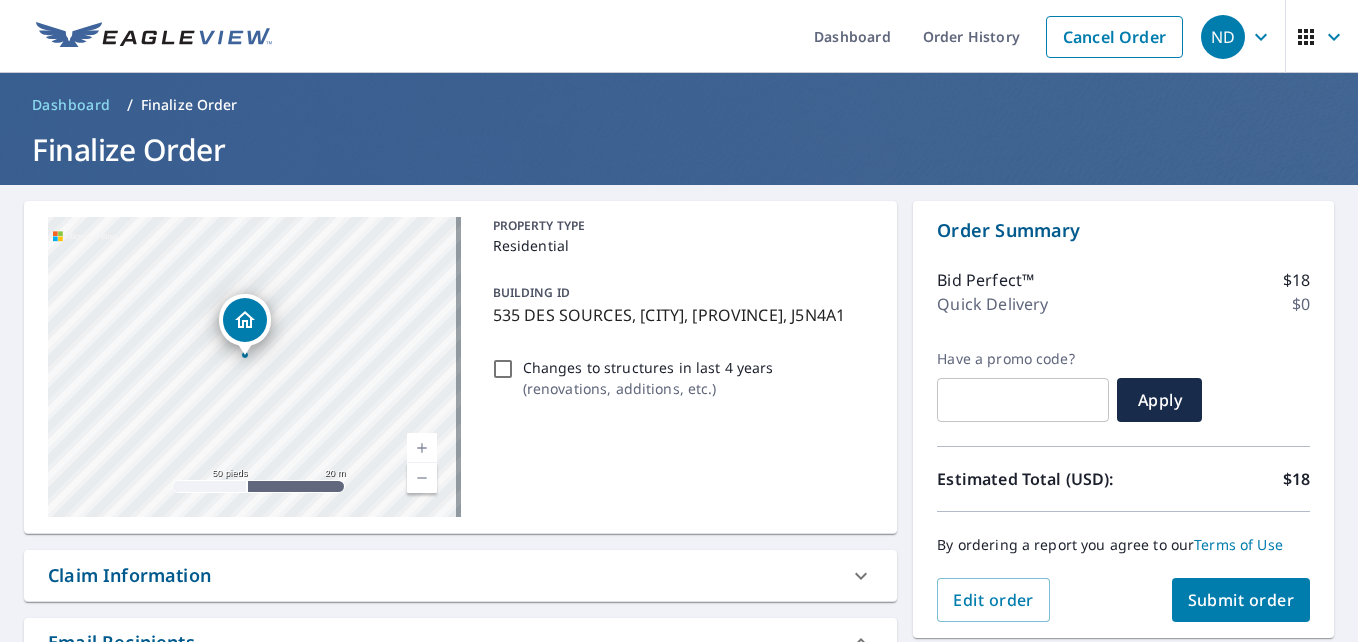 drag, startPoint x: 359, startPoint y: 398, endPoint x: 363, endPoint y: 384, distance: 14.56022 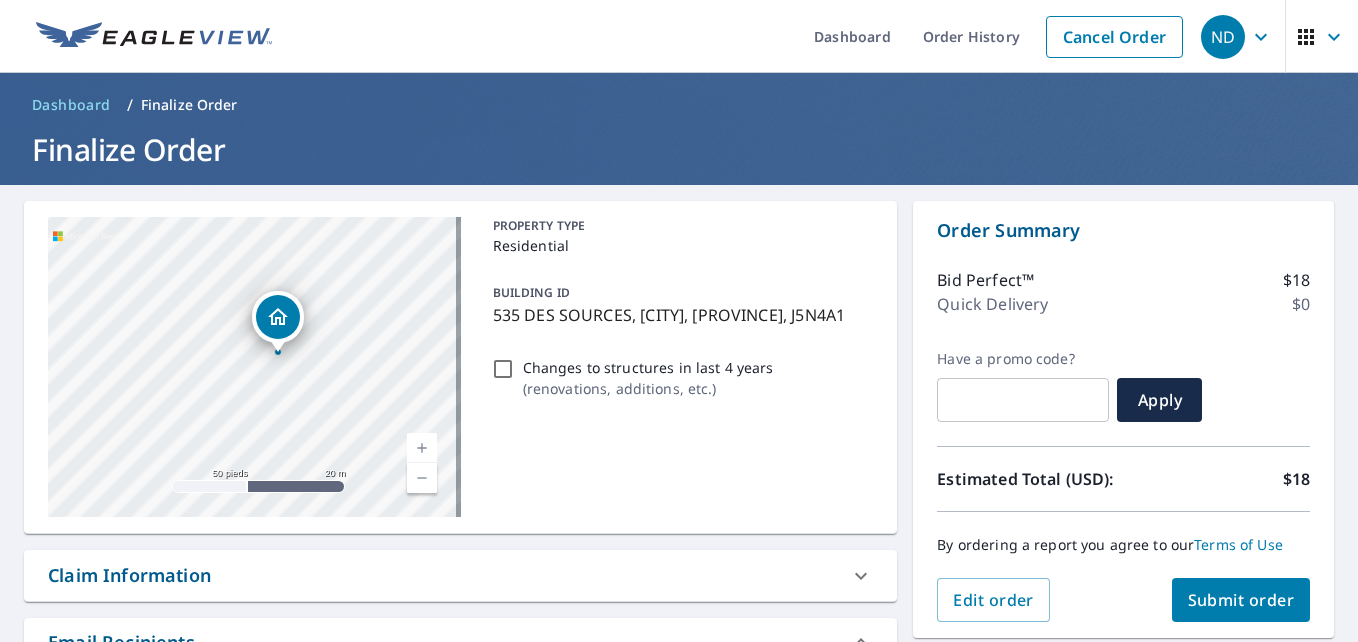 click on "Submit order" at bounding box center [1241, 600] 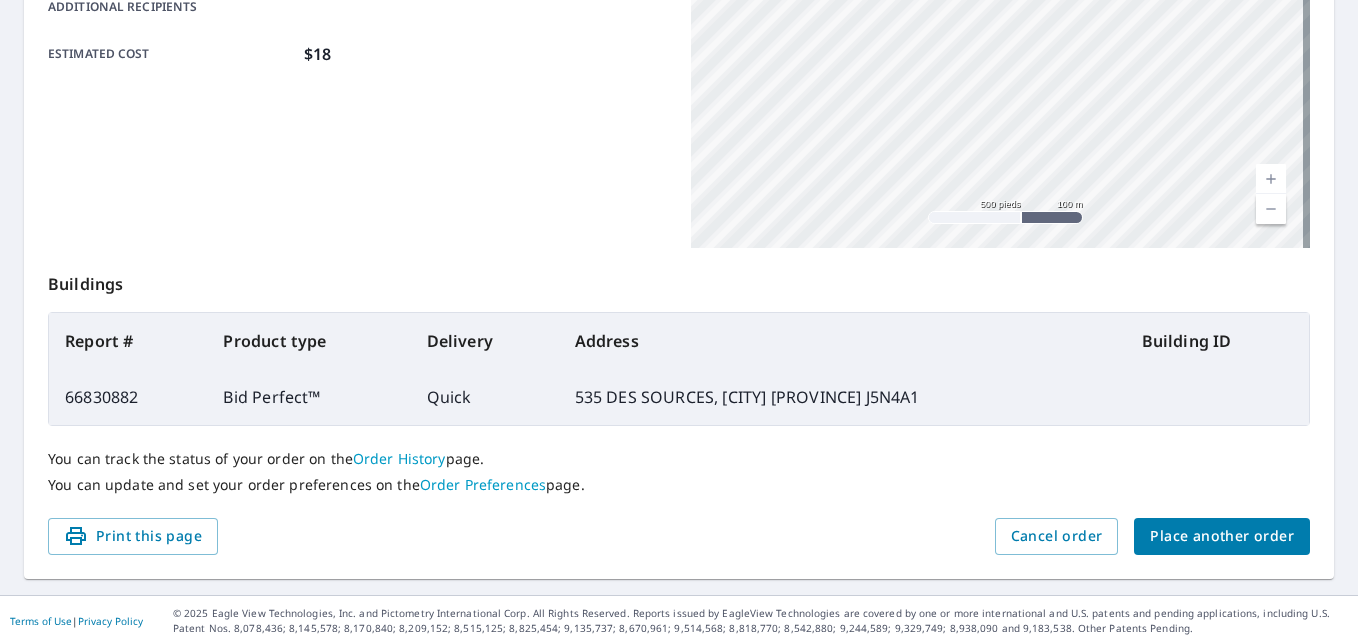 scroll, scrollTop: 535, scrollLeft: 0, axis: vertical 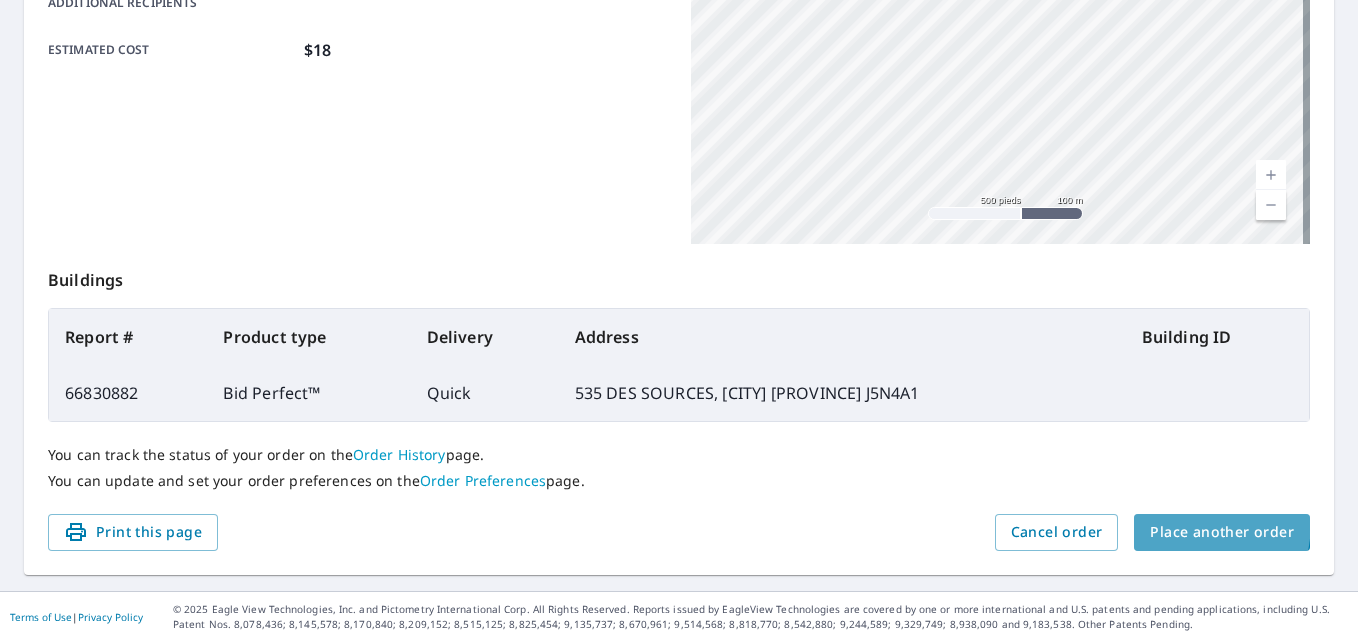 click on "Place another order" at bounding box center (1222, 532) 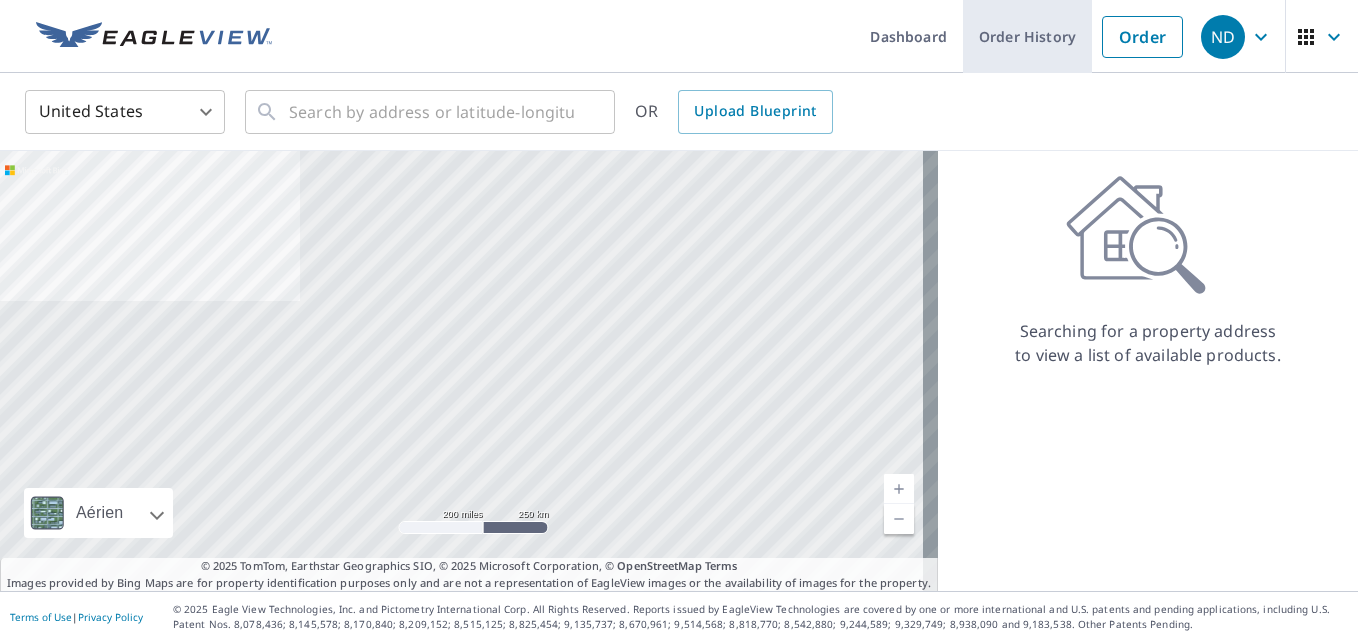 click on "Order History" at bounding box center (1027, 36) 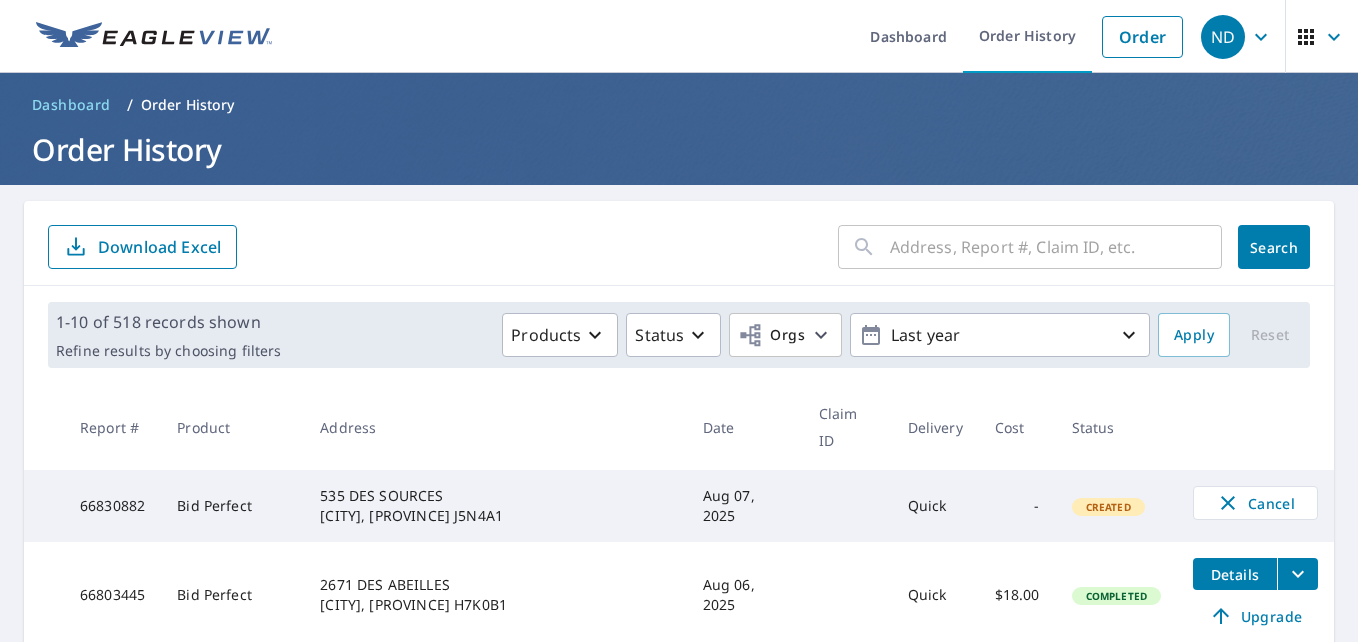 click on "Order History" at bounding box center [1027, 36] 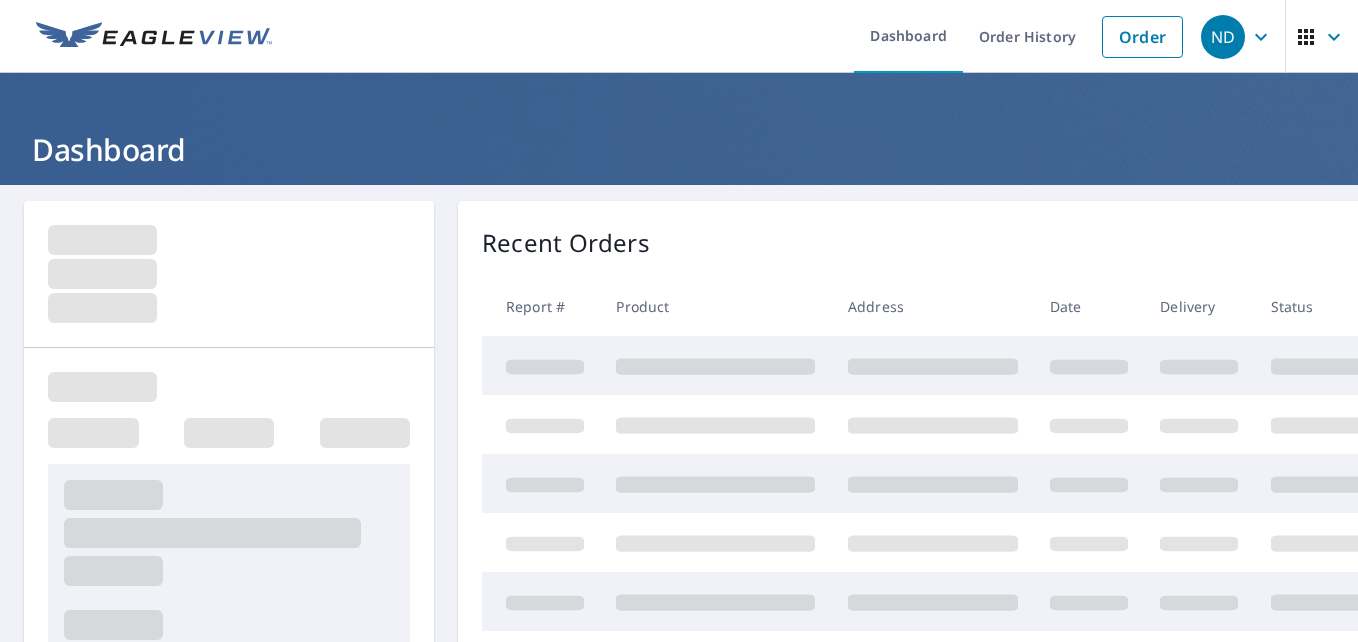 scroll, scrollTop: 0, scrollLeft: 0, axis: both 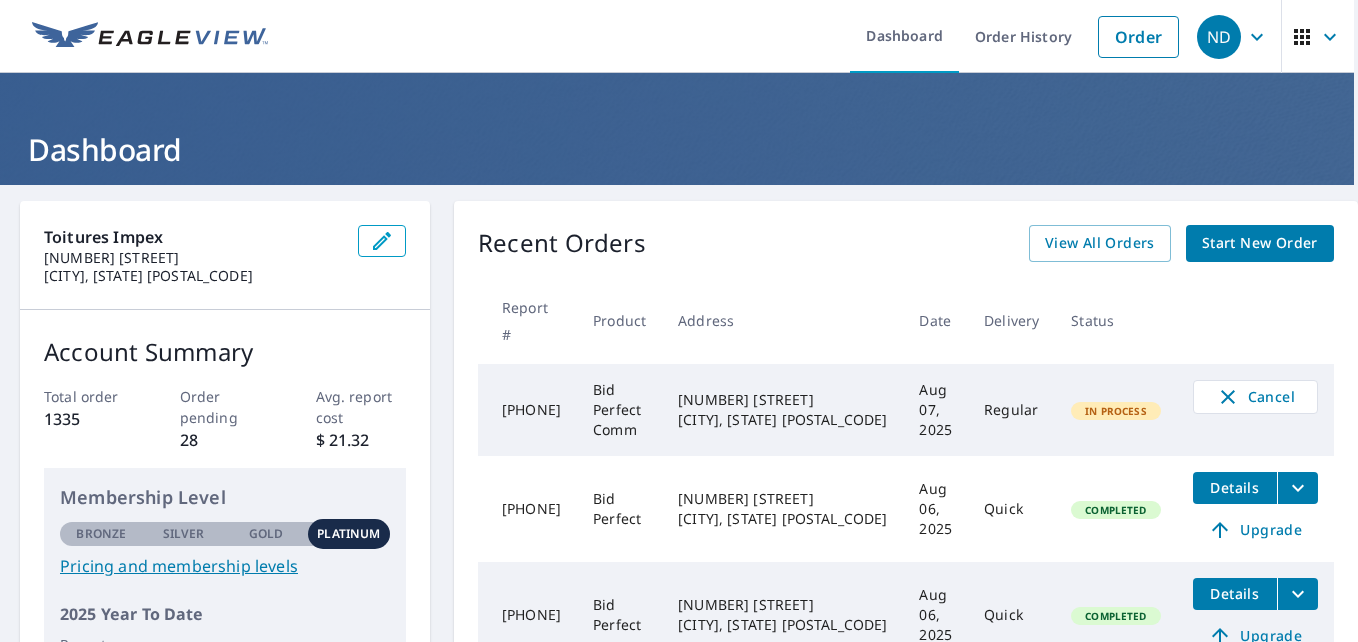 click on "Details" at bounding box center [1235, 487] 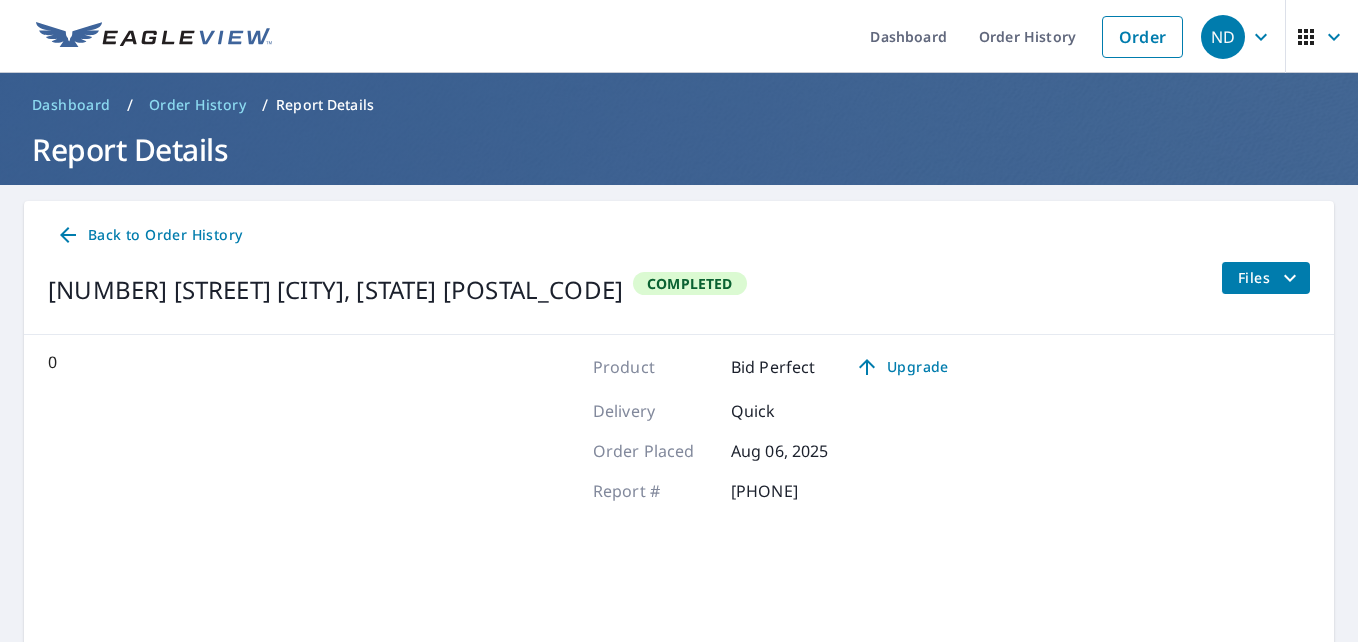 scroll, scrollTop: 0, scrollLeft: 0, axis: both 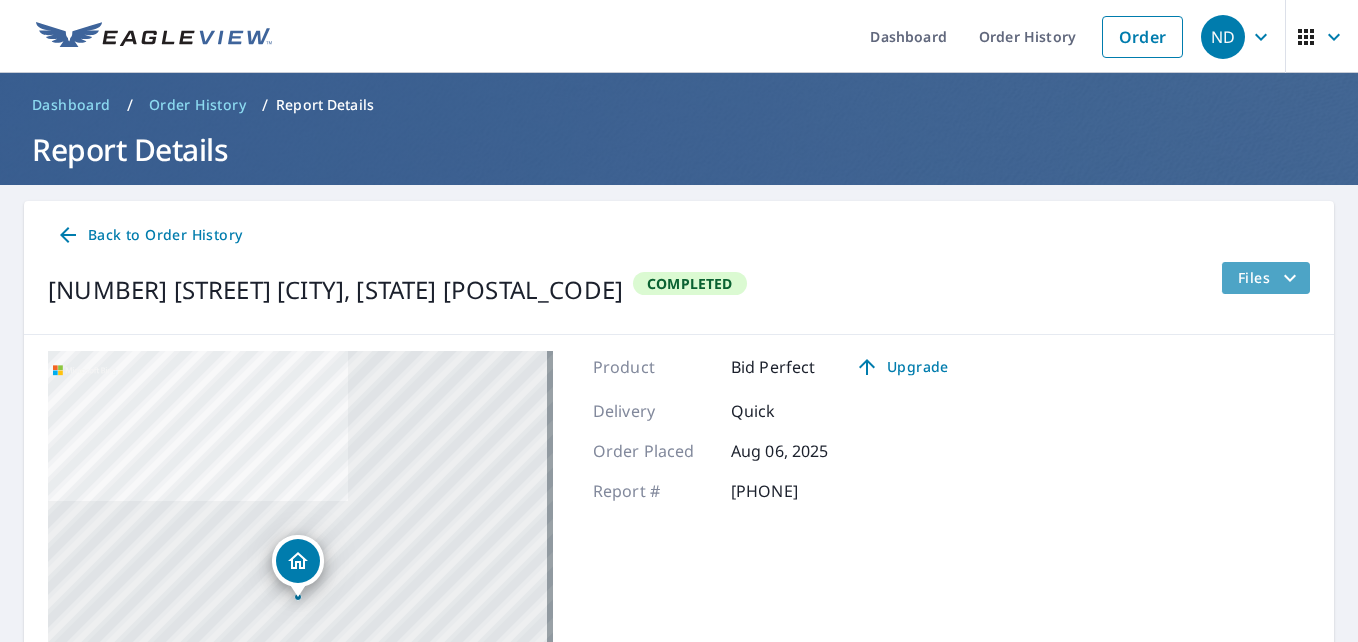 click on "Files" at bounding box center [1270, 278] 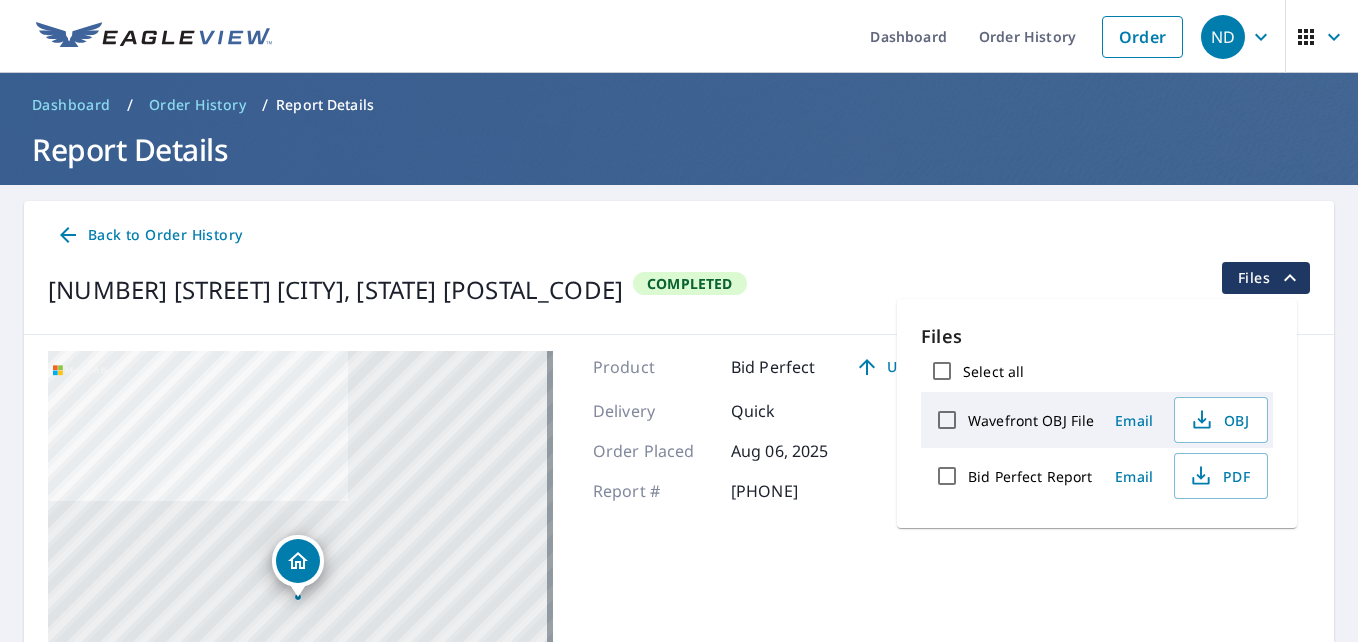 click on "Bid Perfect Report" at bounding box center (947, 476) 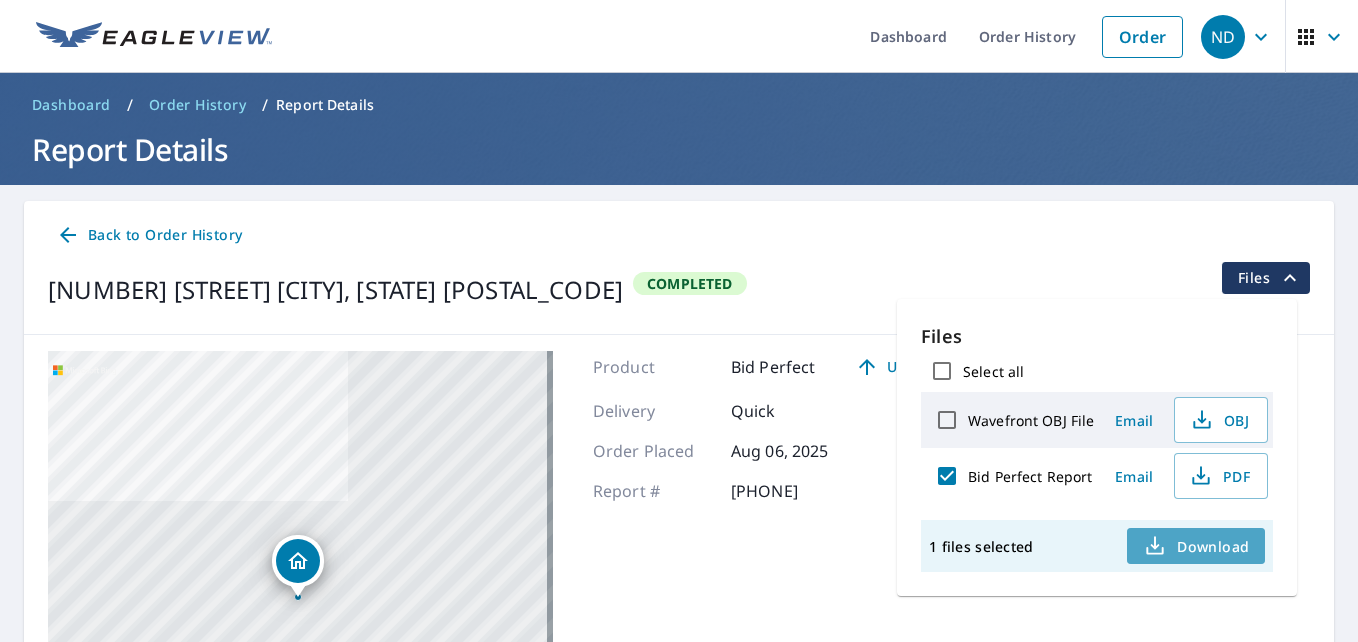 click 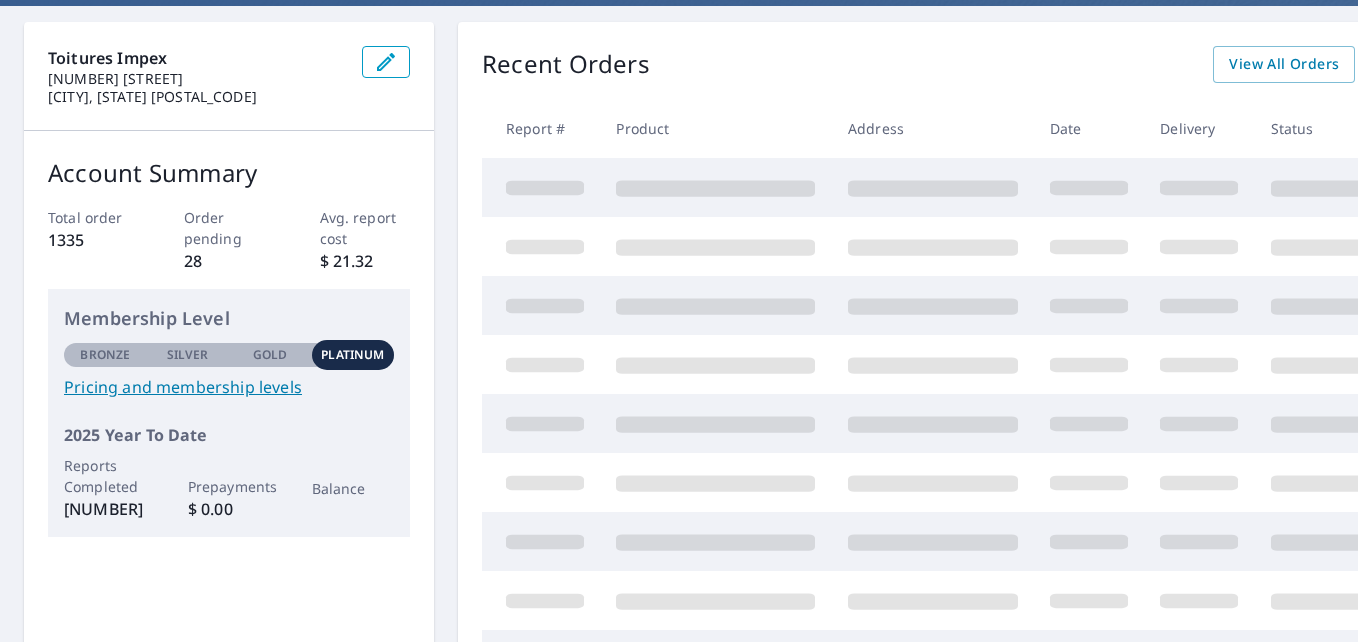 scroll, scrollTop: 0, scrollLeft: 0, axis: both 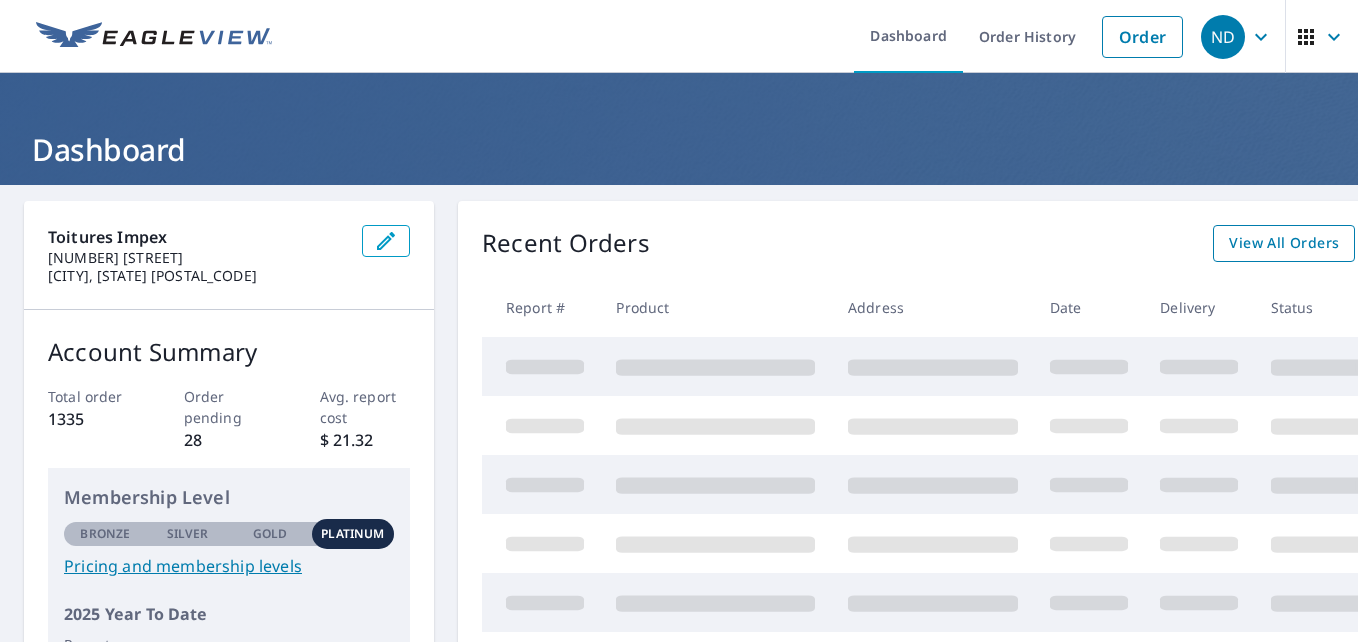 click on "View All Orders" at bounding box center (1284, 243) 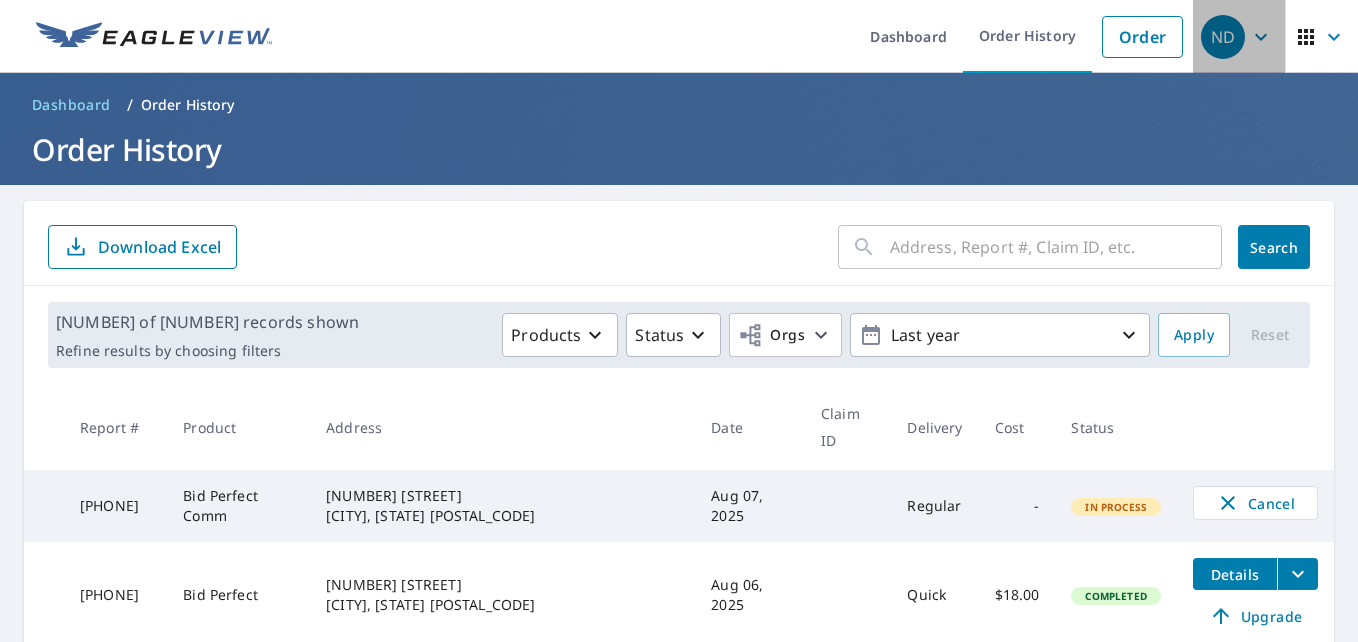 click 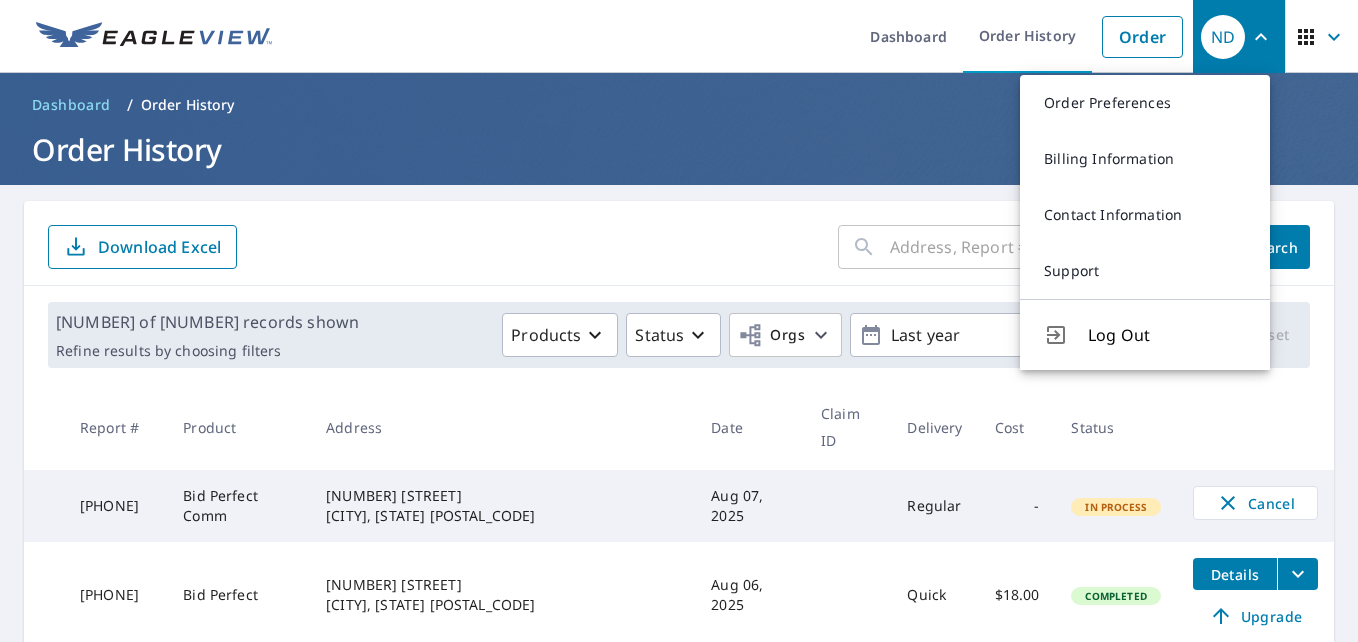 click on "Dashboard Order History Order" at bounding box center [738, 36] 